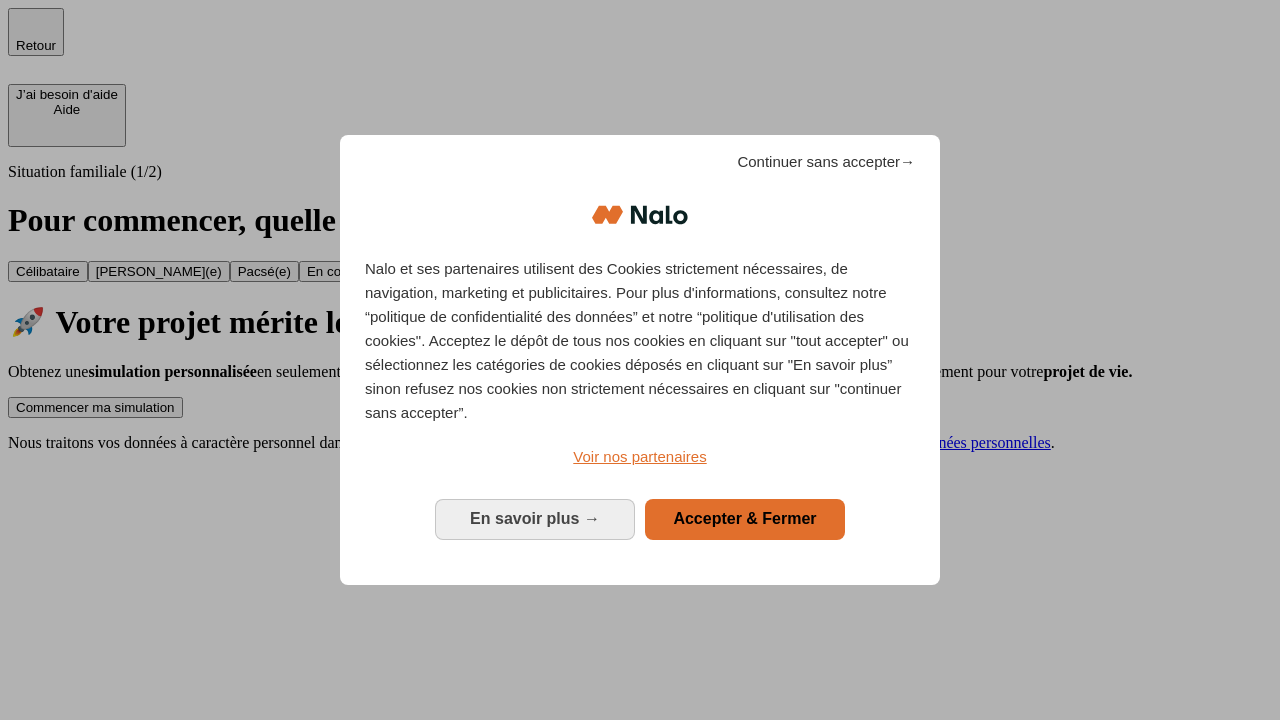 scroll, scrollTop: 0, scrollLeft: 0, axis: both 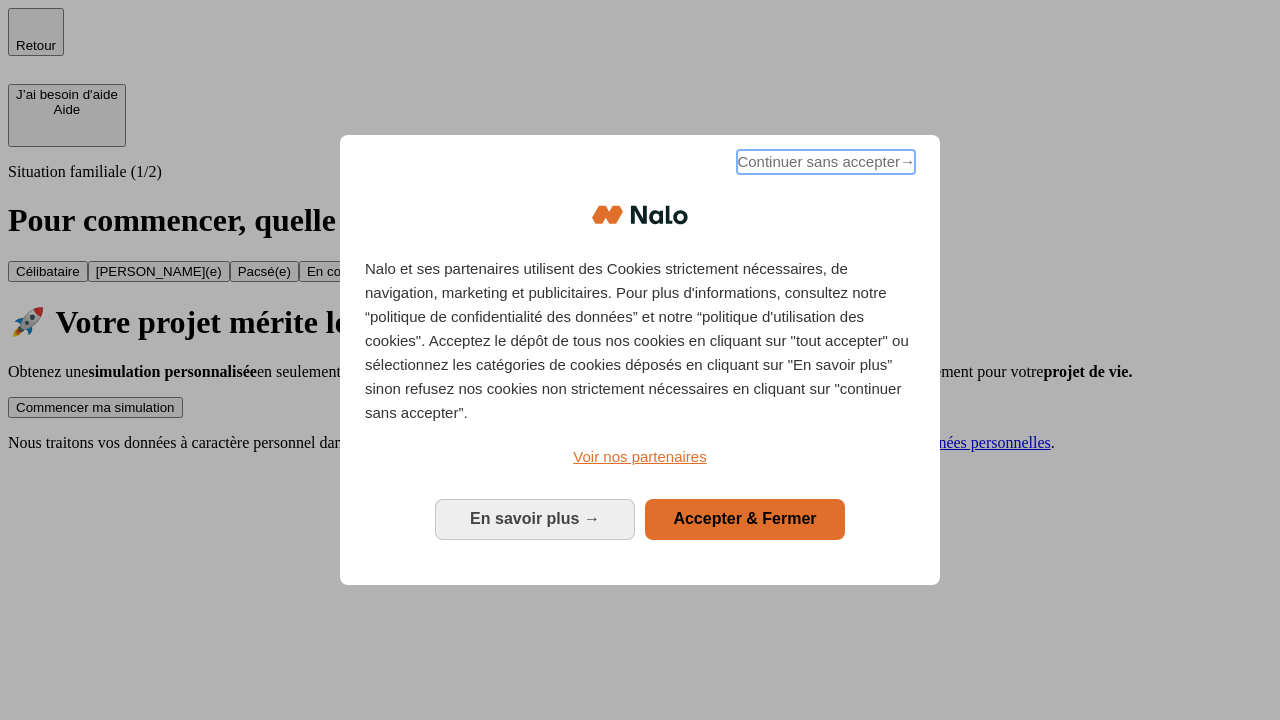 click on "Continuer sans accepter  →" at bounding box center [826, 162] 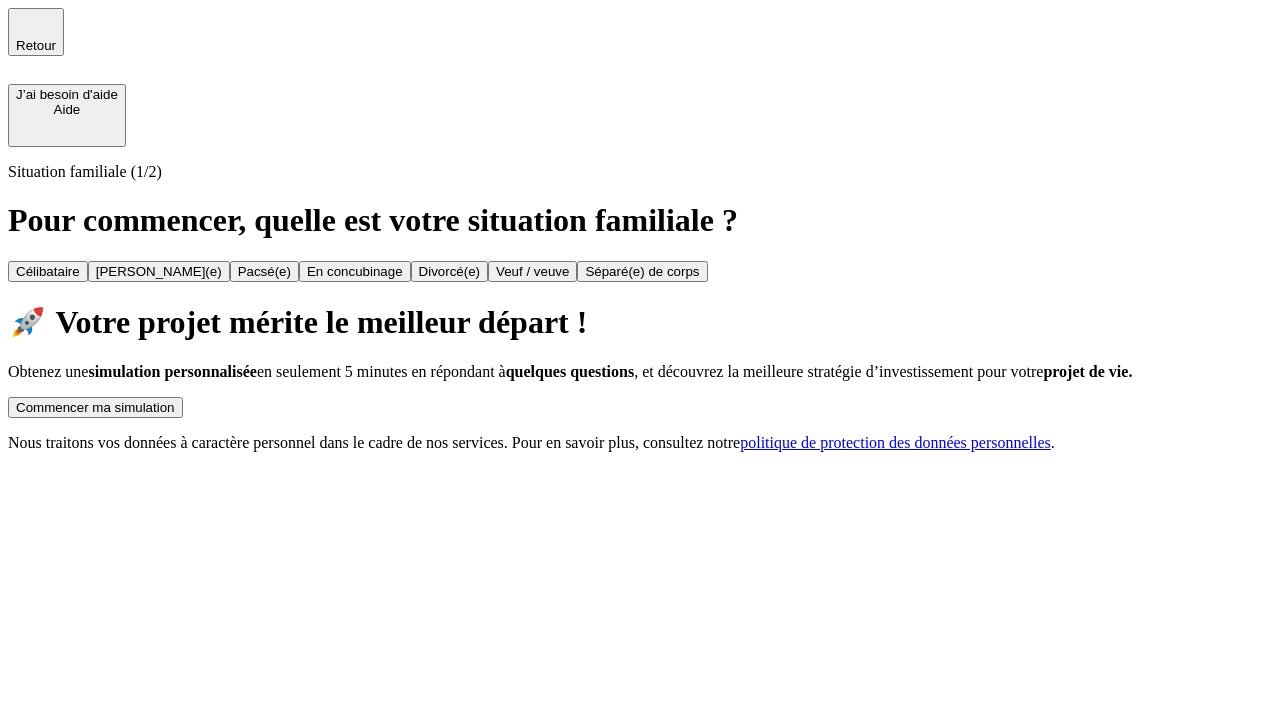 click on "Commencer ma simulation" at bounding box center [95, 407] 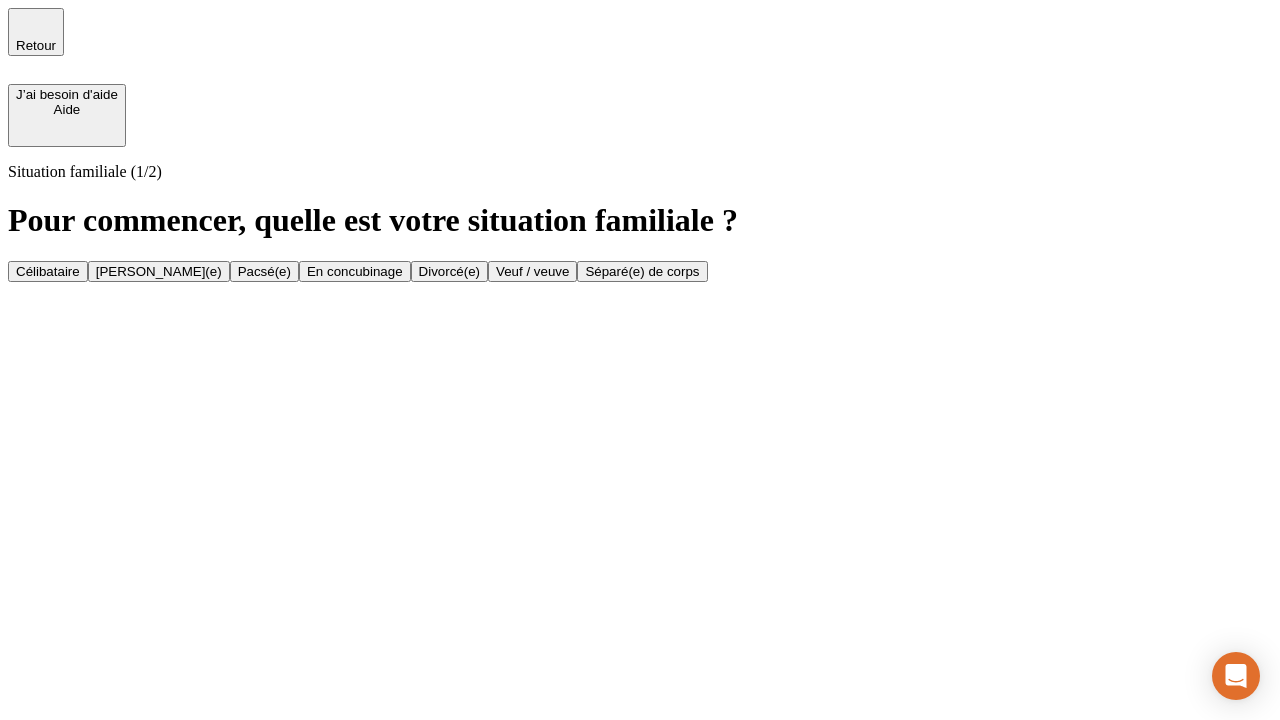 click on "[PERSON_NAME](e)" at bounding box center [159, 271] 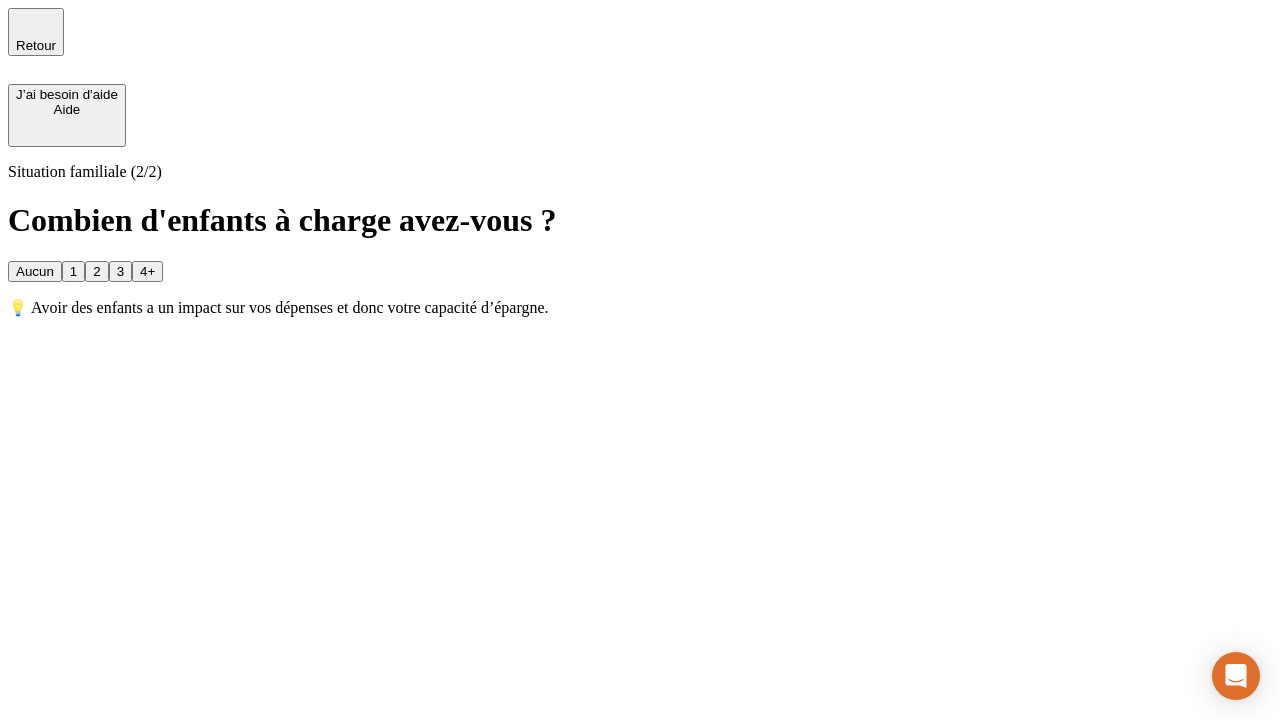 click on "1" at bounding box center (73, 271) 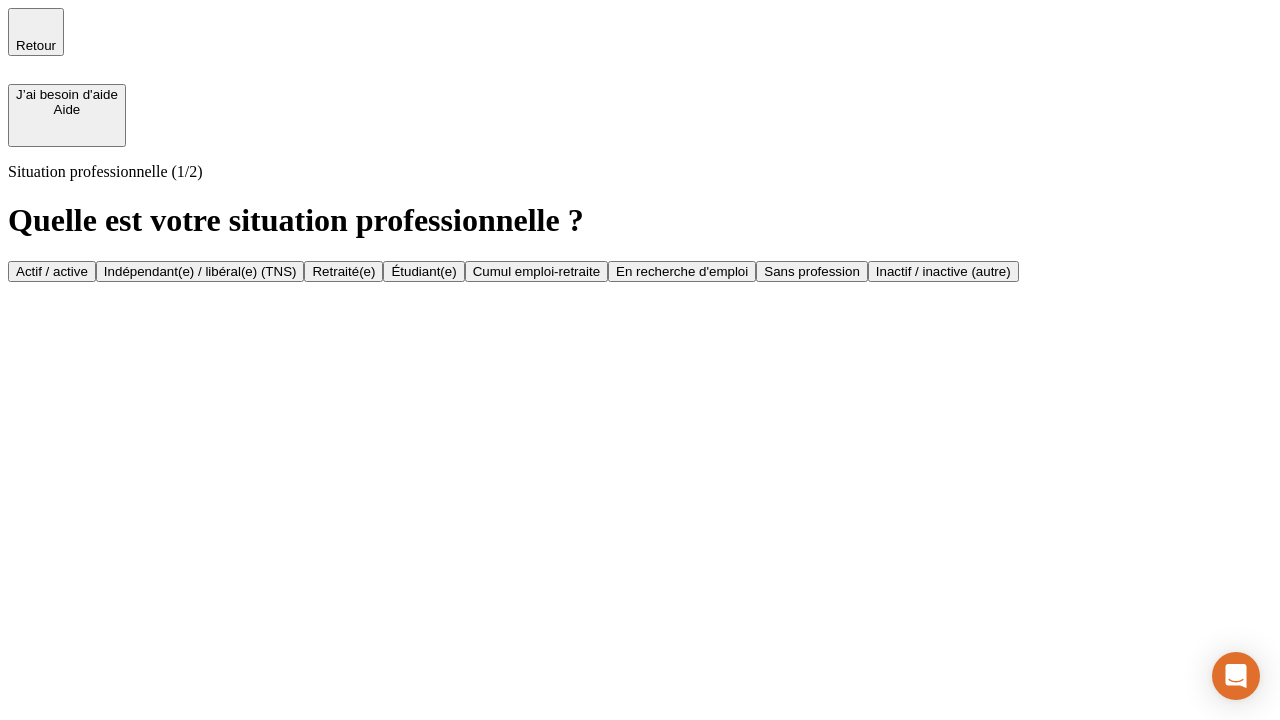 click on "Actif / active" at bounding box center (52, 271) 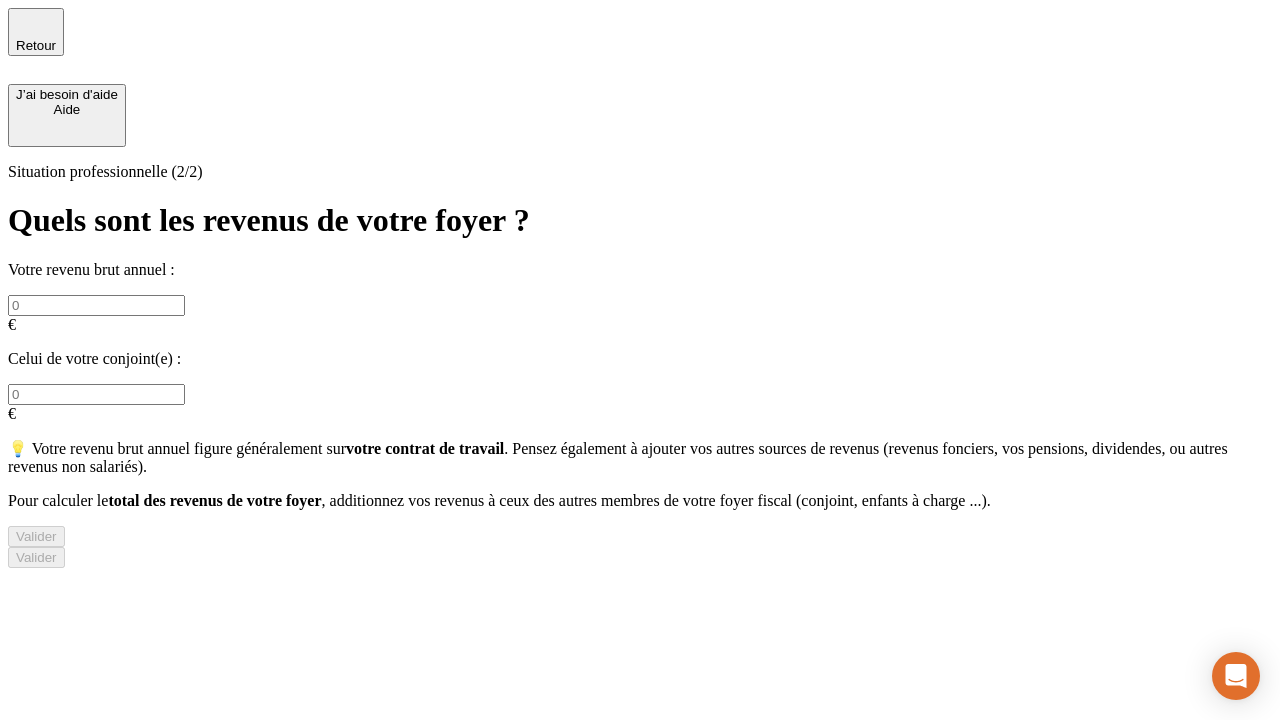 click at bounding box center (96, 305) 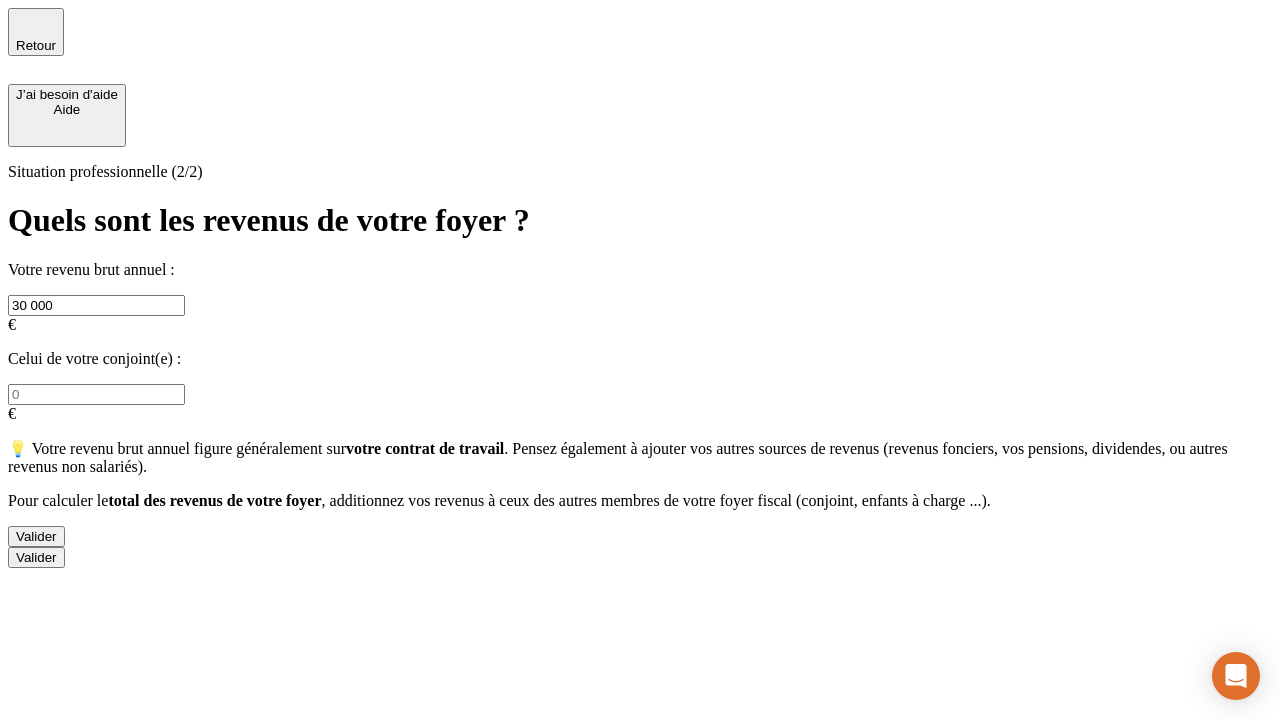 type on "30 000" 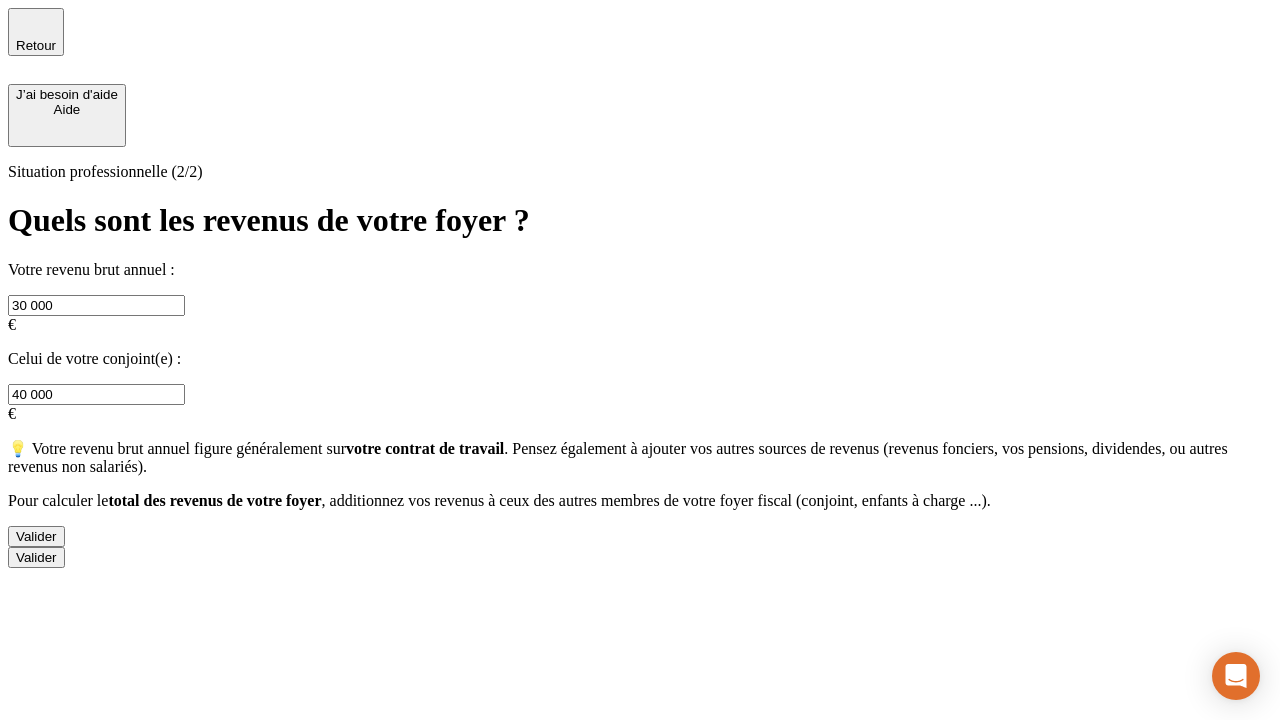 type on "40 000" 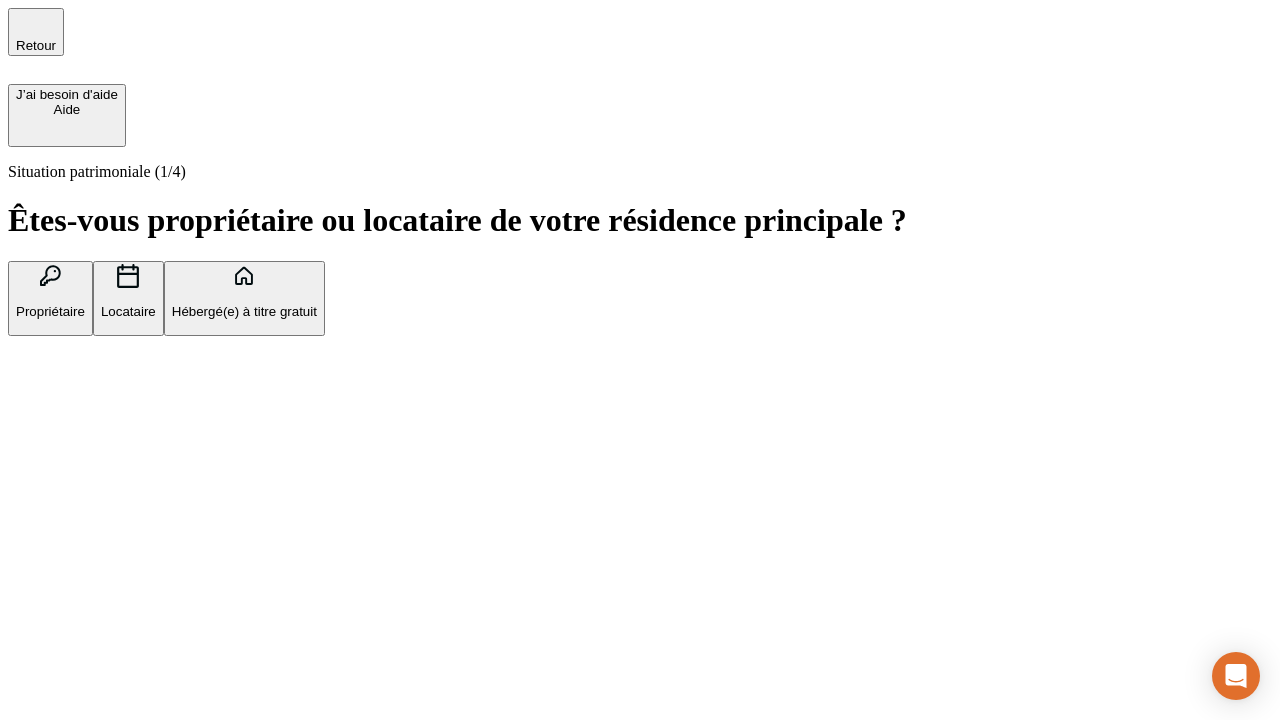 click on "Propriétaire" at bounding box center (50, 311) 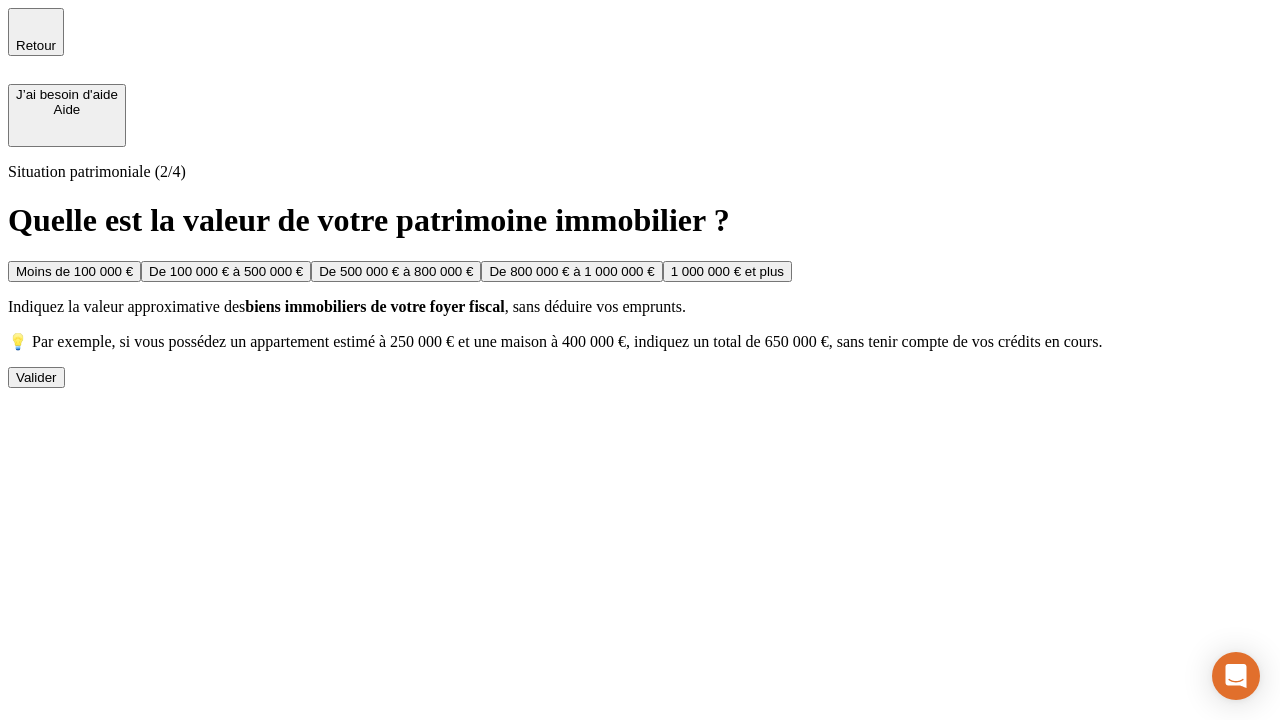 click on "De 100 000 € à 500 000 €" at bounding box center (226, 271) 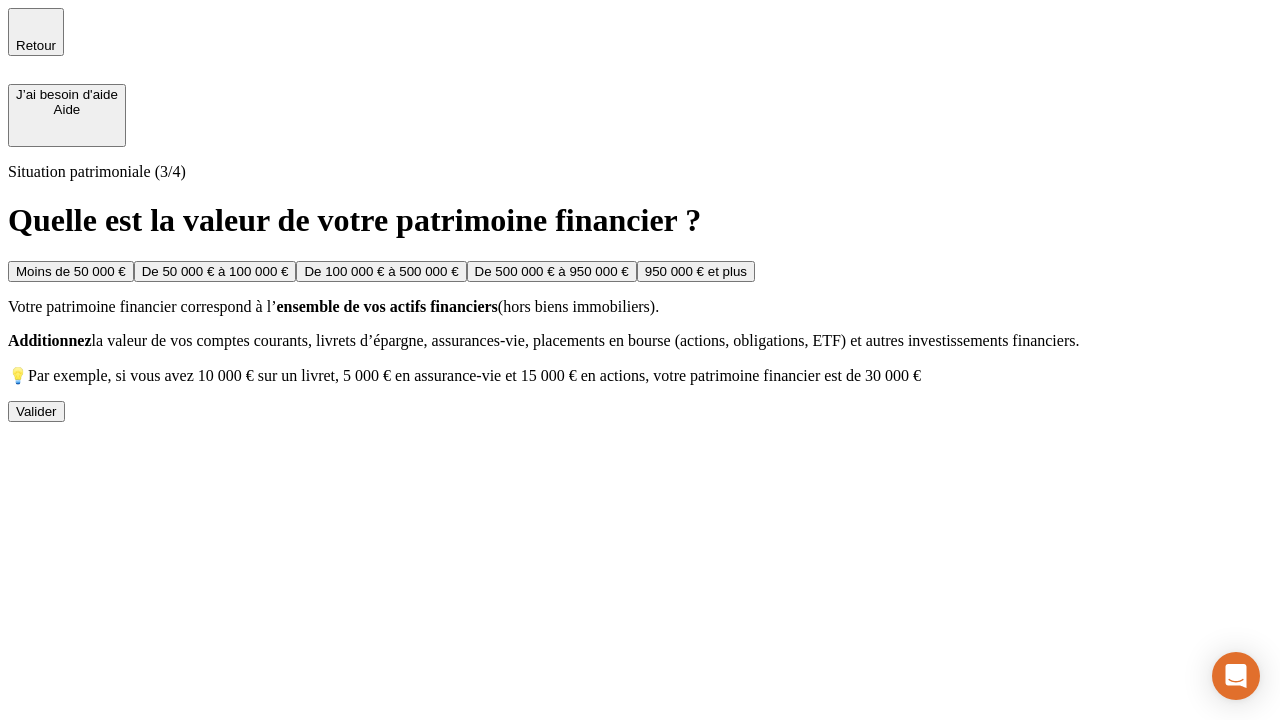 click on "Moins de 50 000 €" at bounding box center (71, 271) 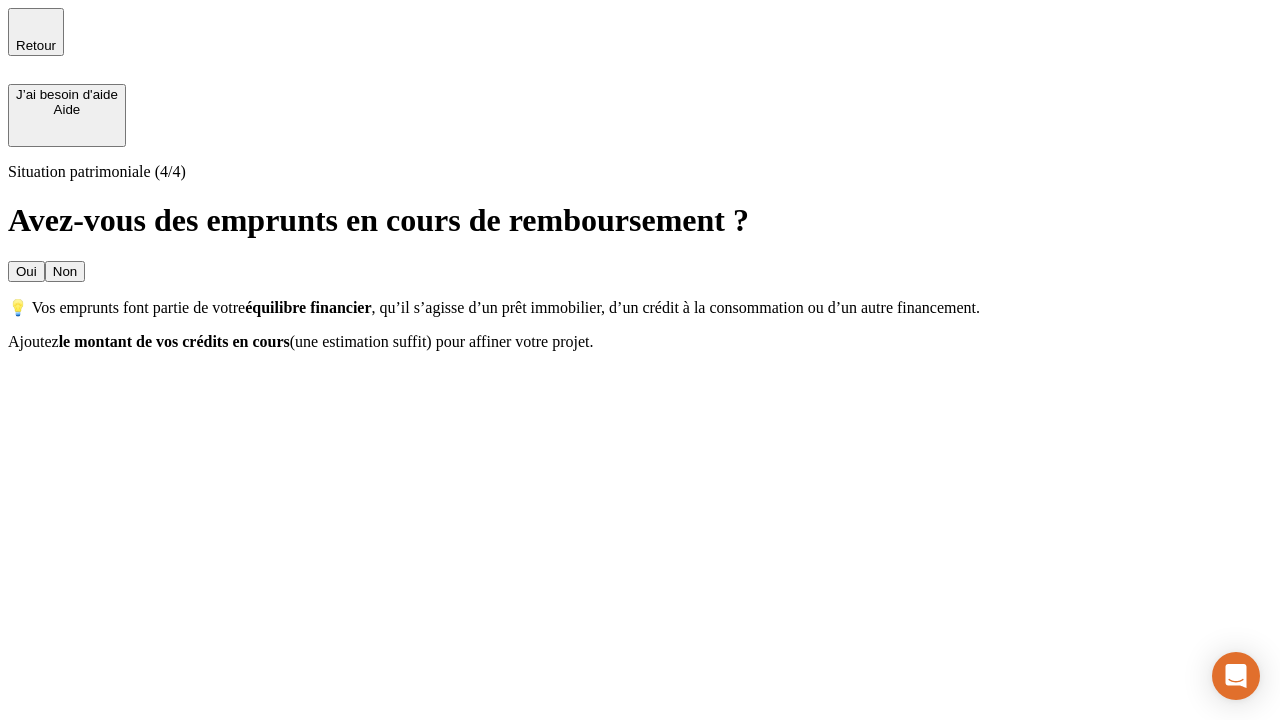 click on "Oui" at bounding box center [26, 271] 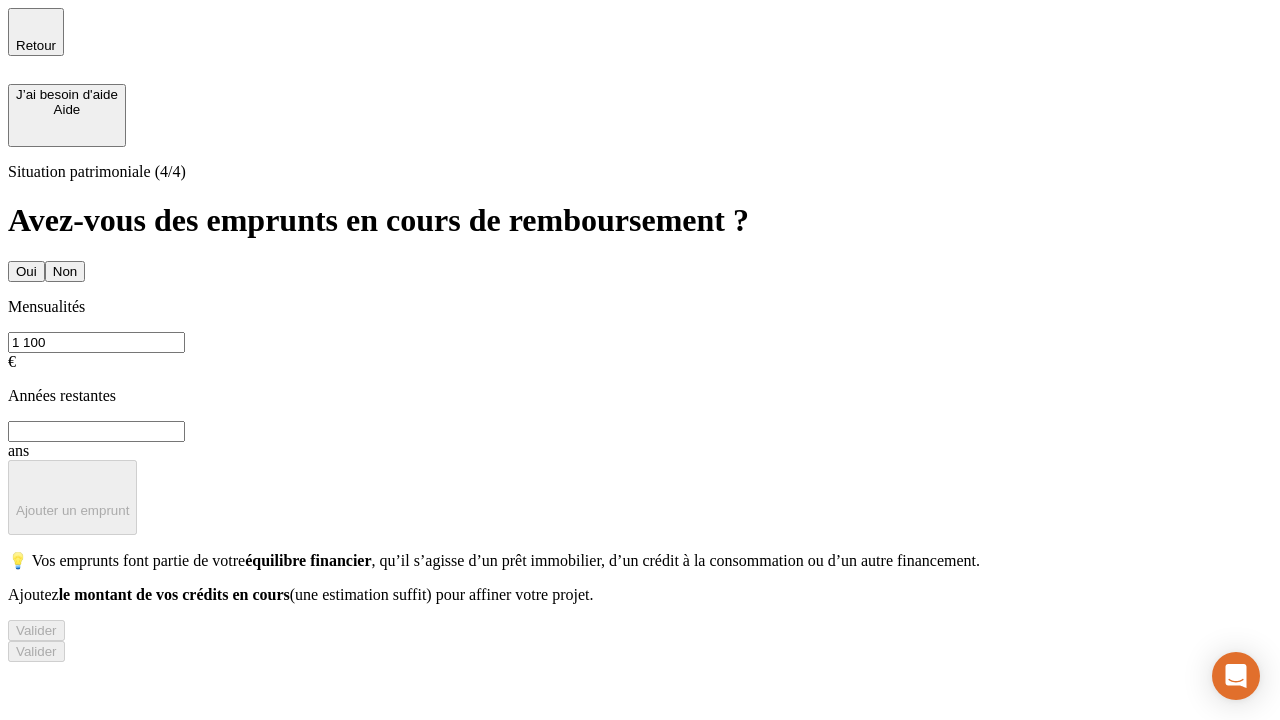 type on "1 100" 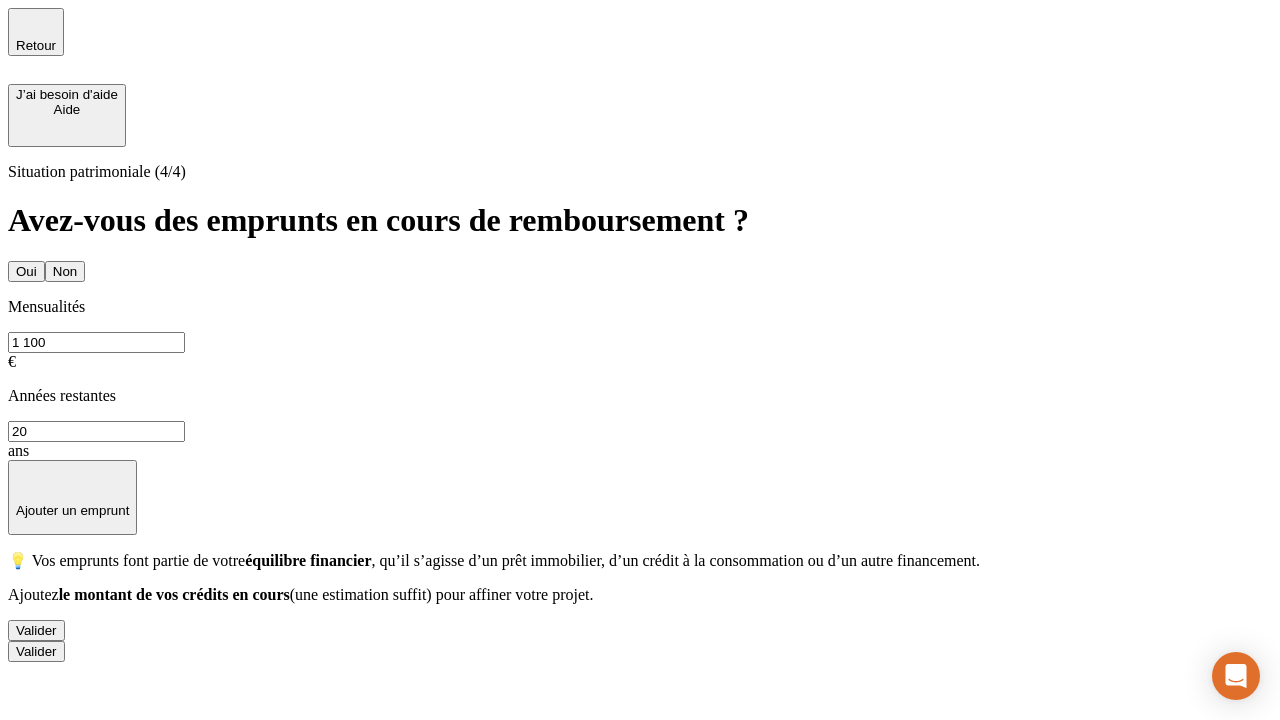 type on "20" 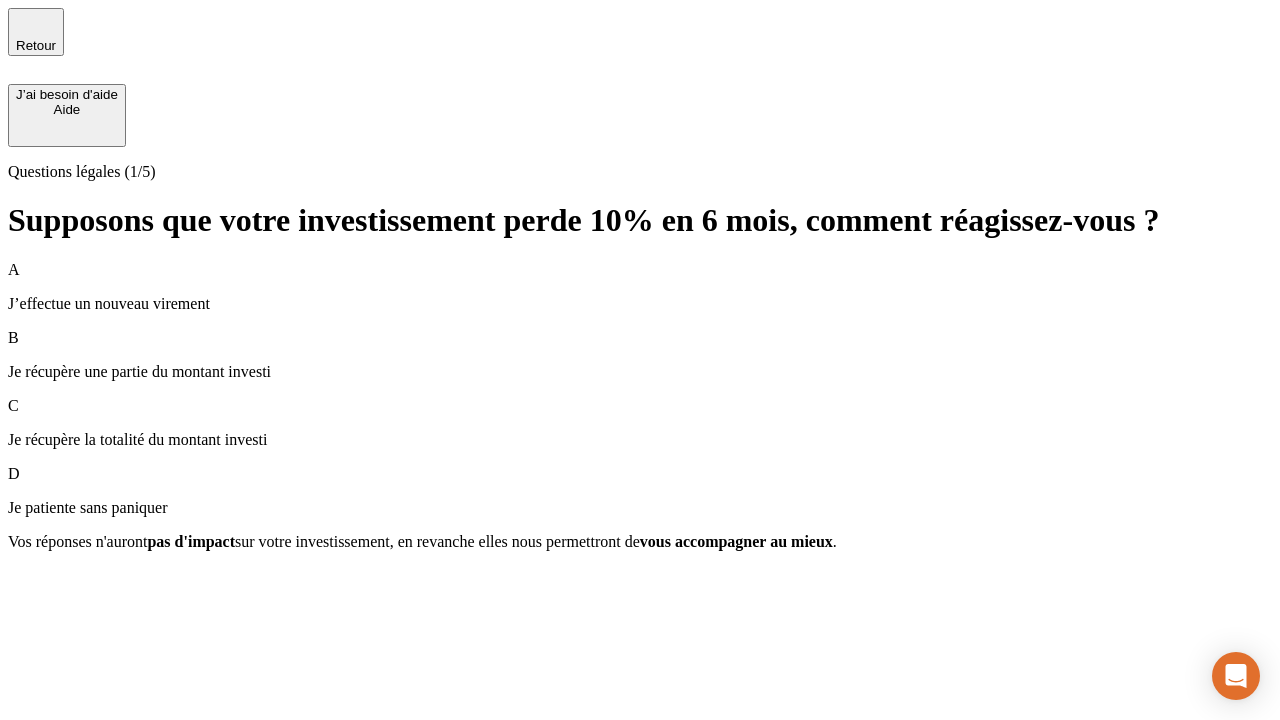 click on "Je récupère une partie du montant investi" at bounding box center [640, 372] 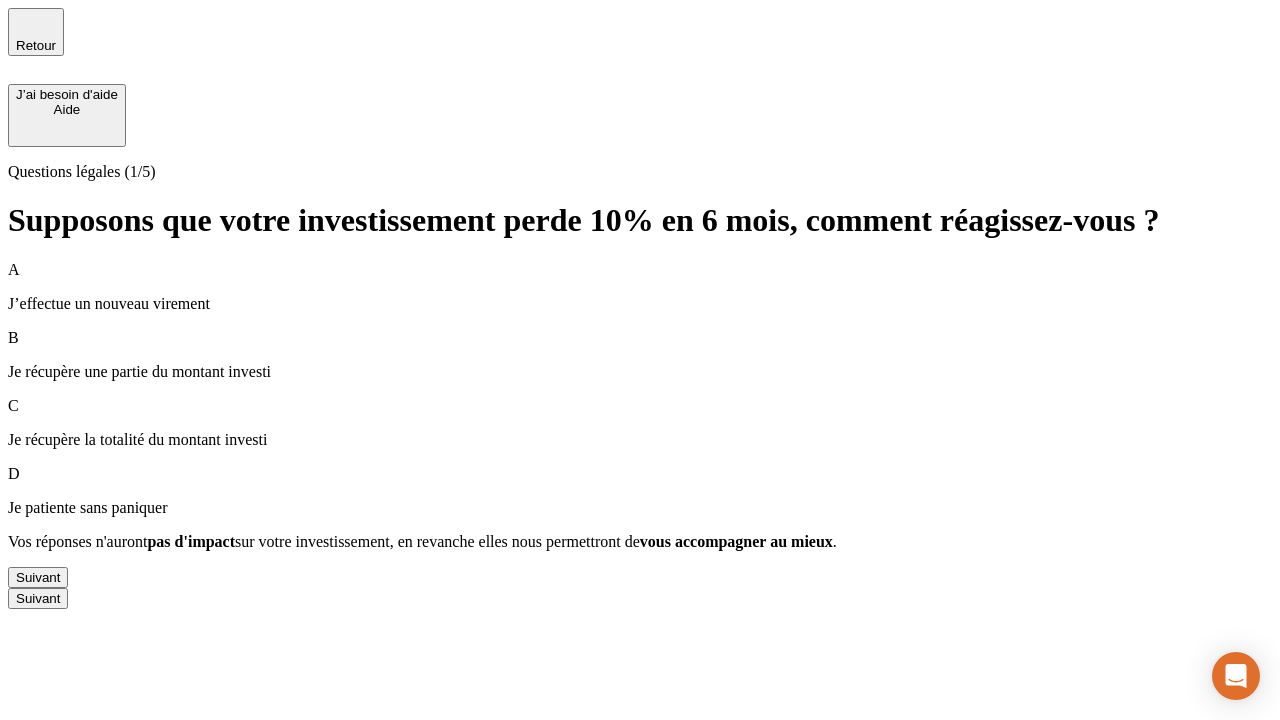 click on "Suivant" at bounding box center (38, 577) 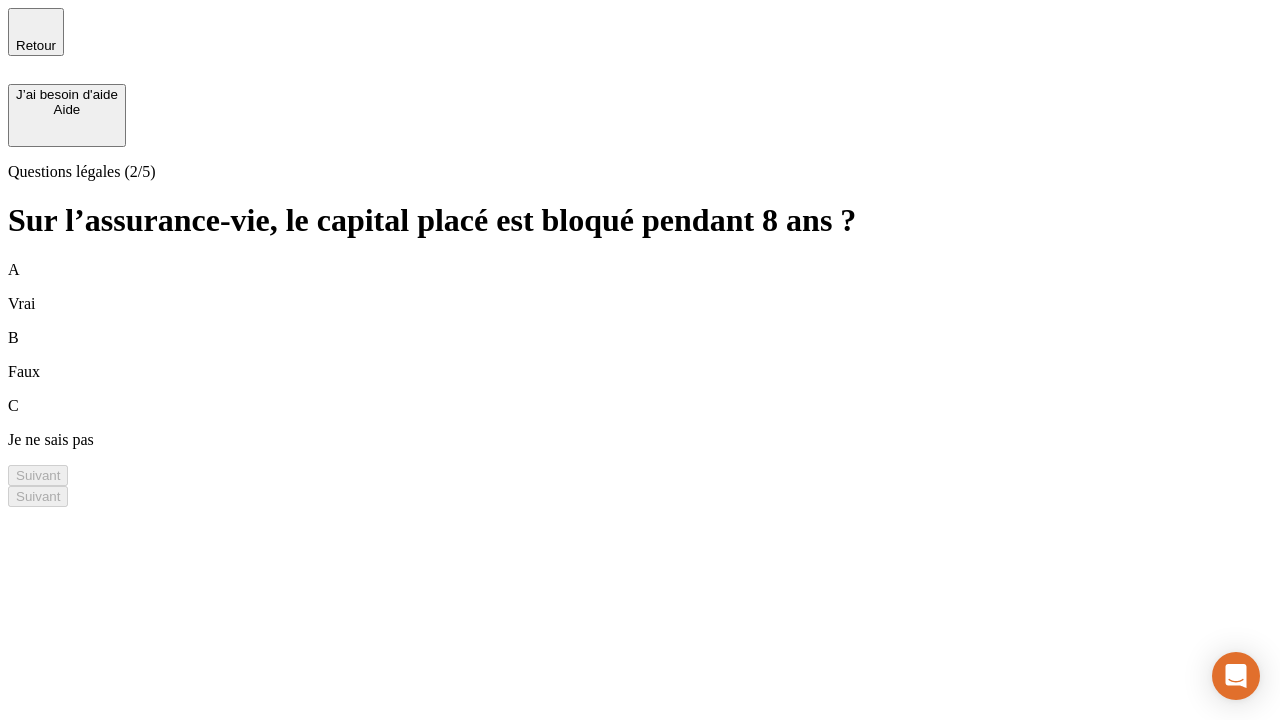 click on "A Vrai" at bounding box center [640, 287] 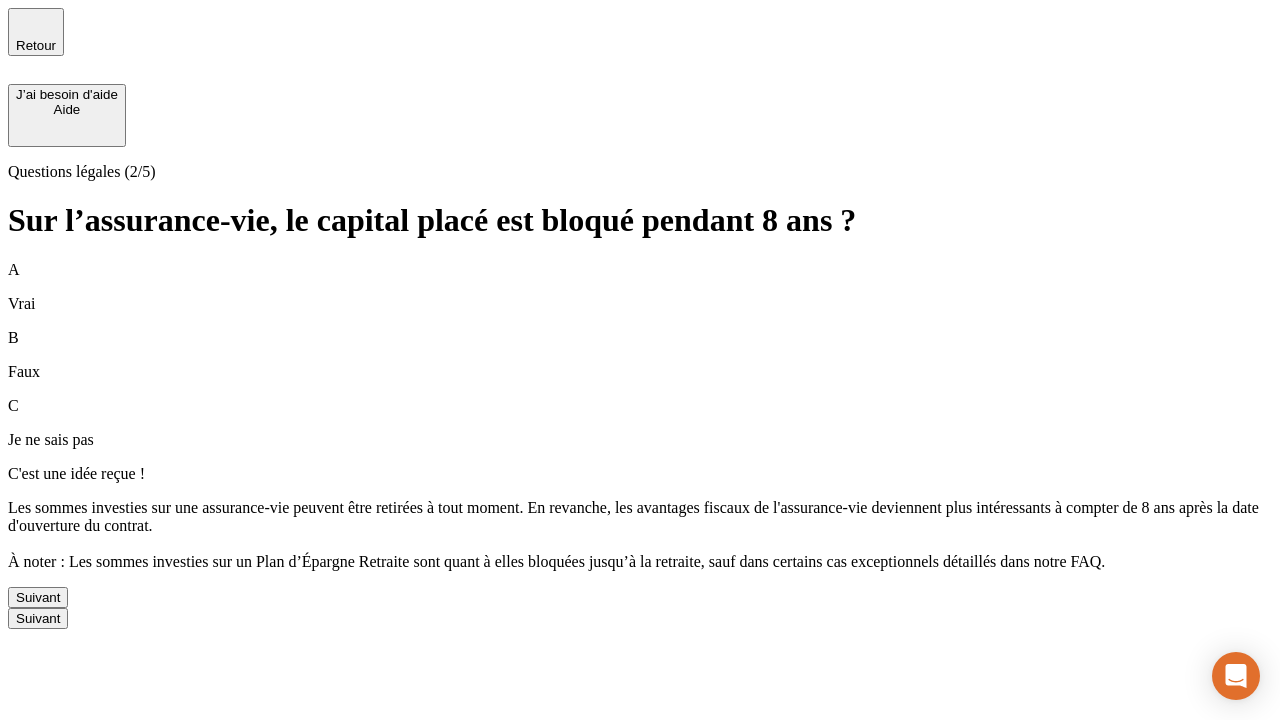 click on "Suivant" at bounding box center (38, 597) 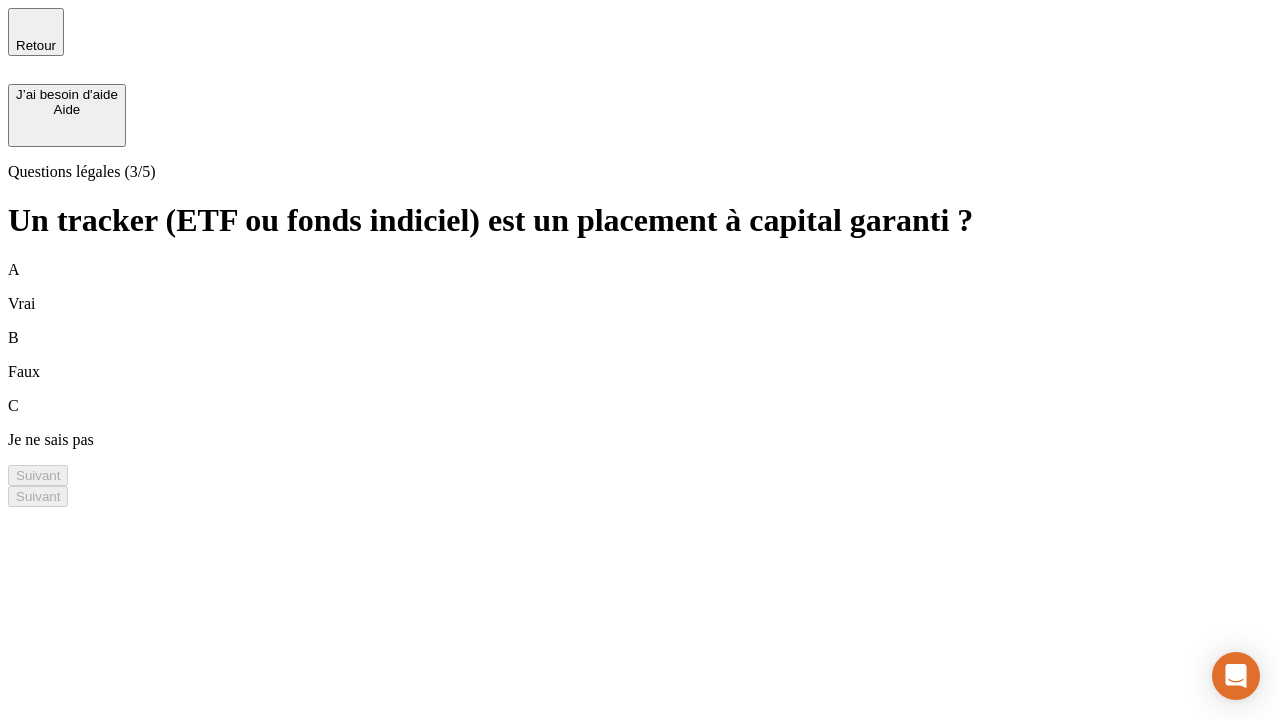 scroll, scrollTop: 0, scrollLeft: 0, axis: both 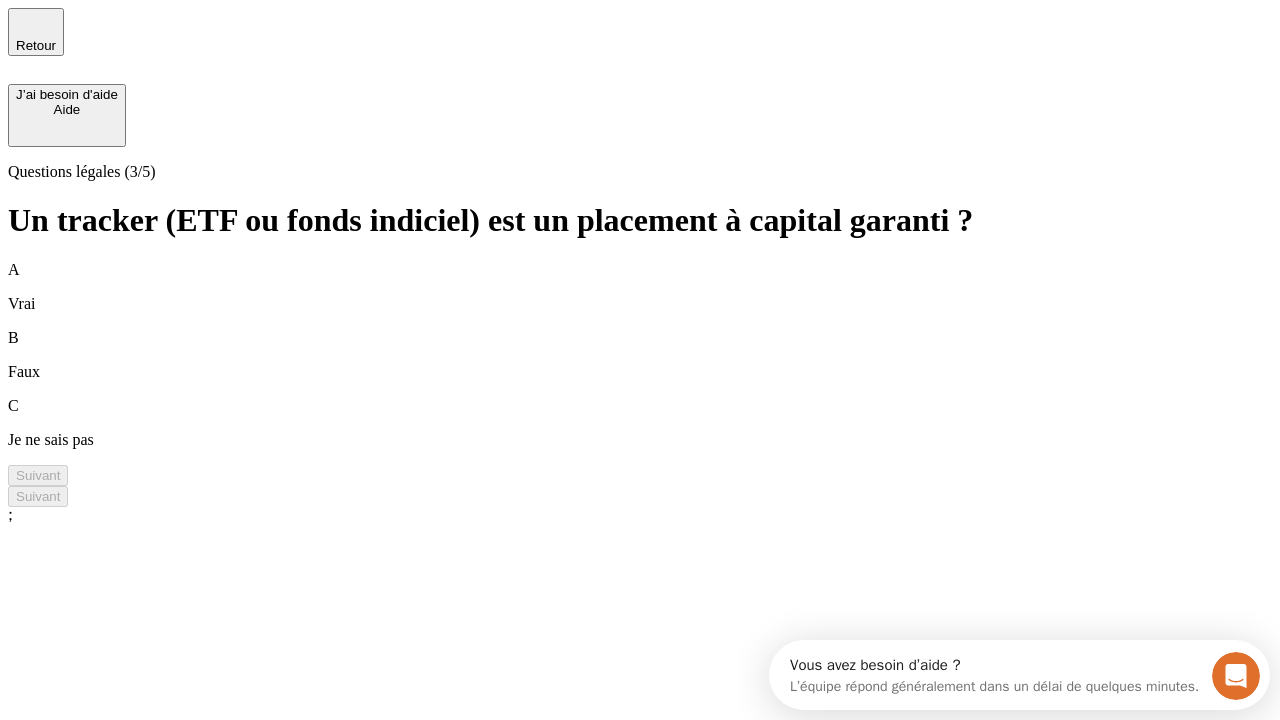 click on "B Faux" at bounding box center (640, 355) 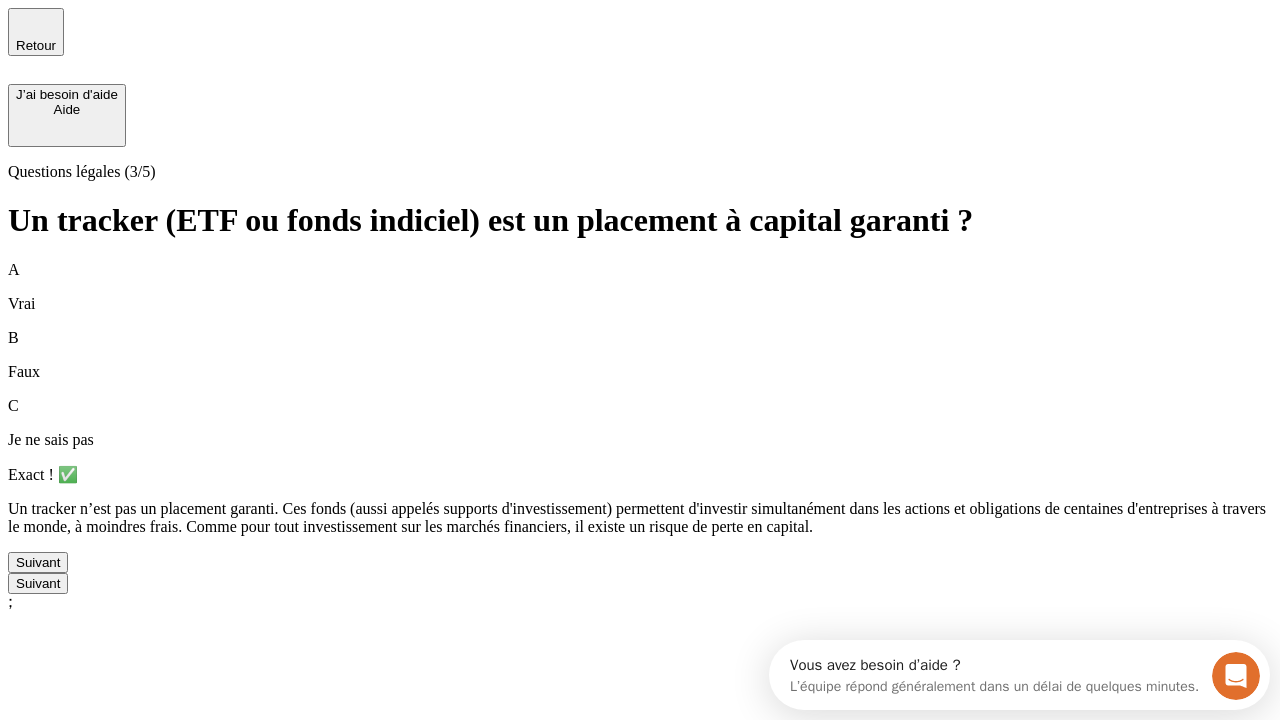 click on "Suivant" at bounding box center (38, 562) 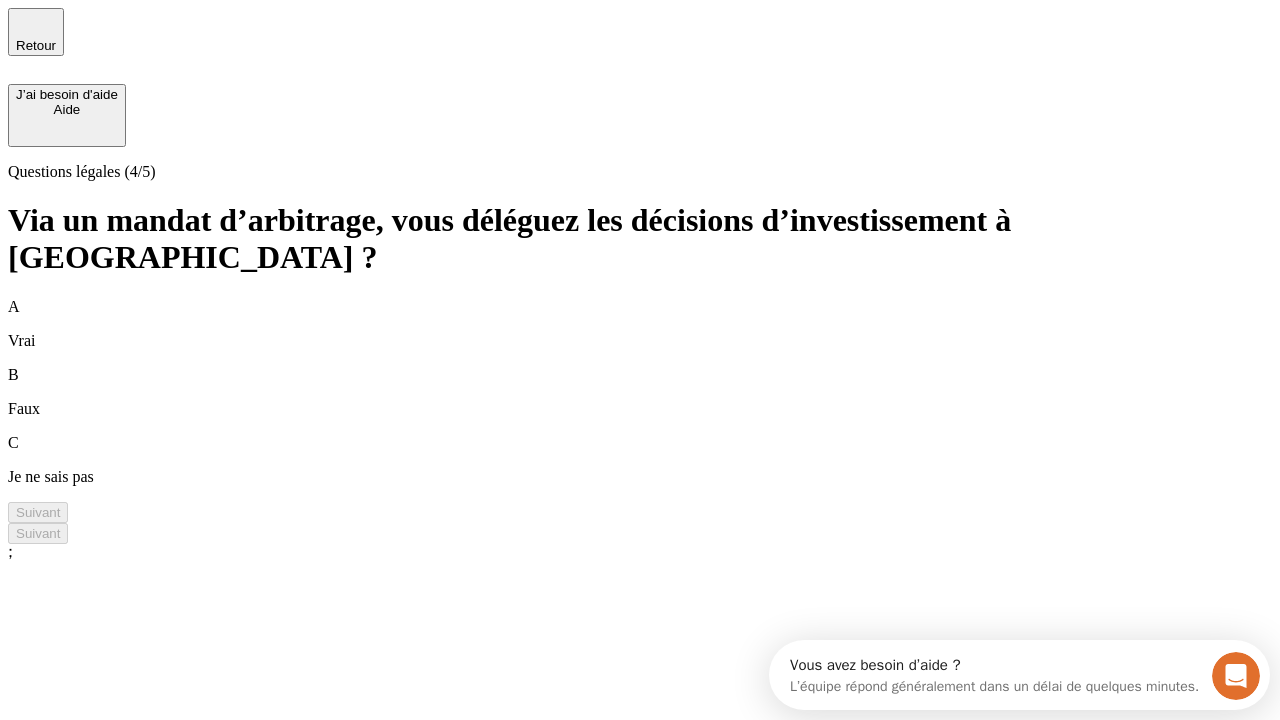 click on "A Vrai" at bounding box center (640, 324) 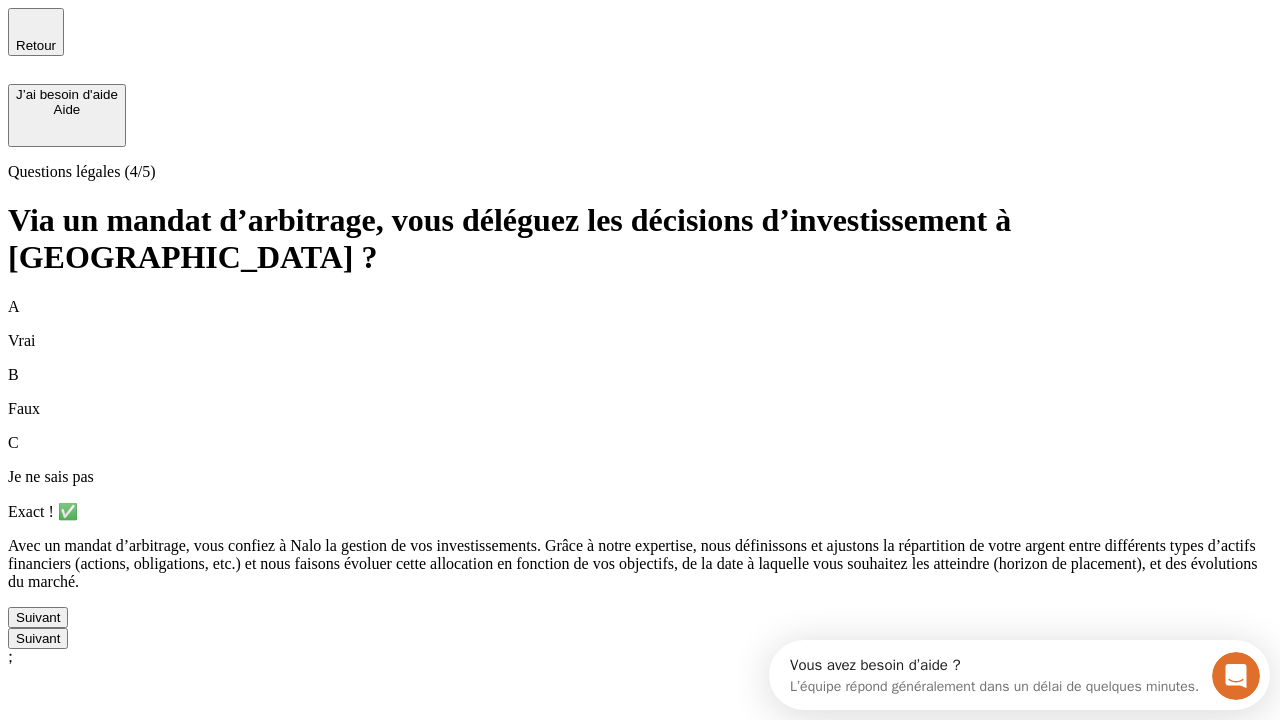 click on "Suivant" at bounding box center [38, 617] 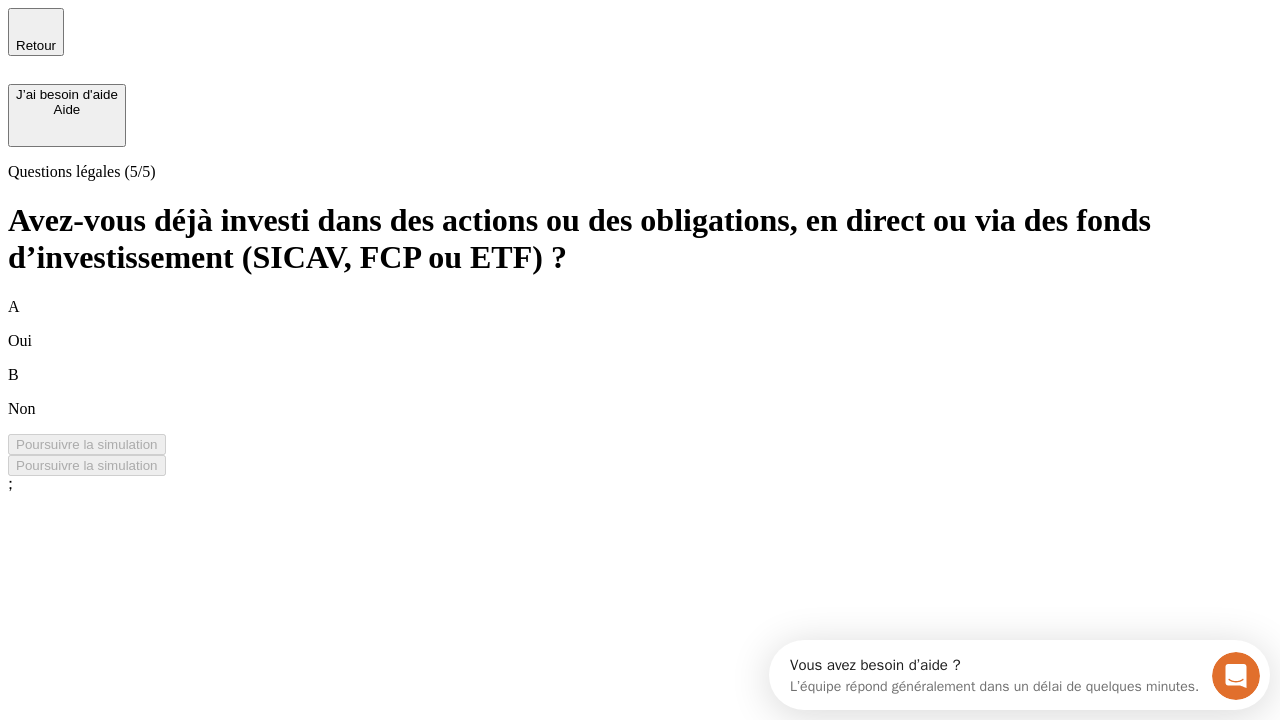 click on "B Non" at bounding box center (640, 392) 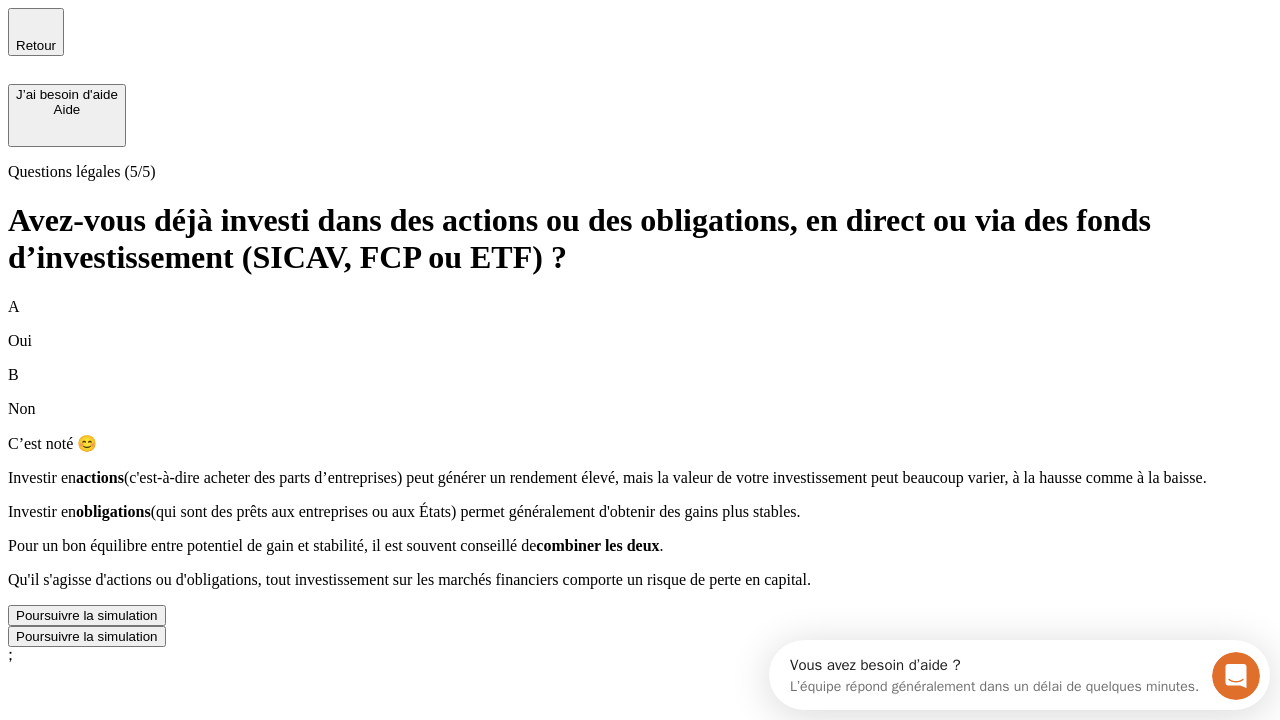 click on "Poursuivre la simulation" at bounding box center (87, 615) 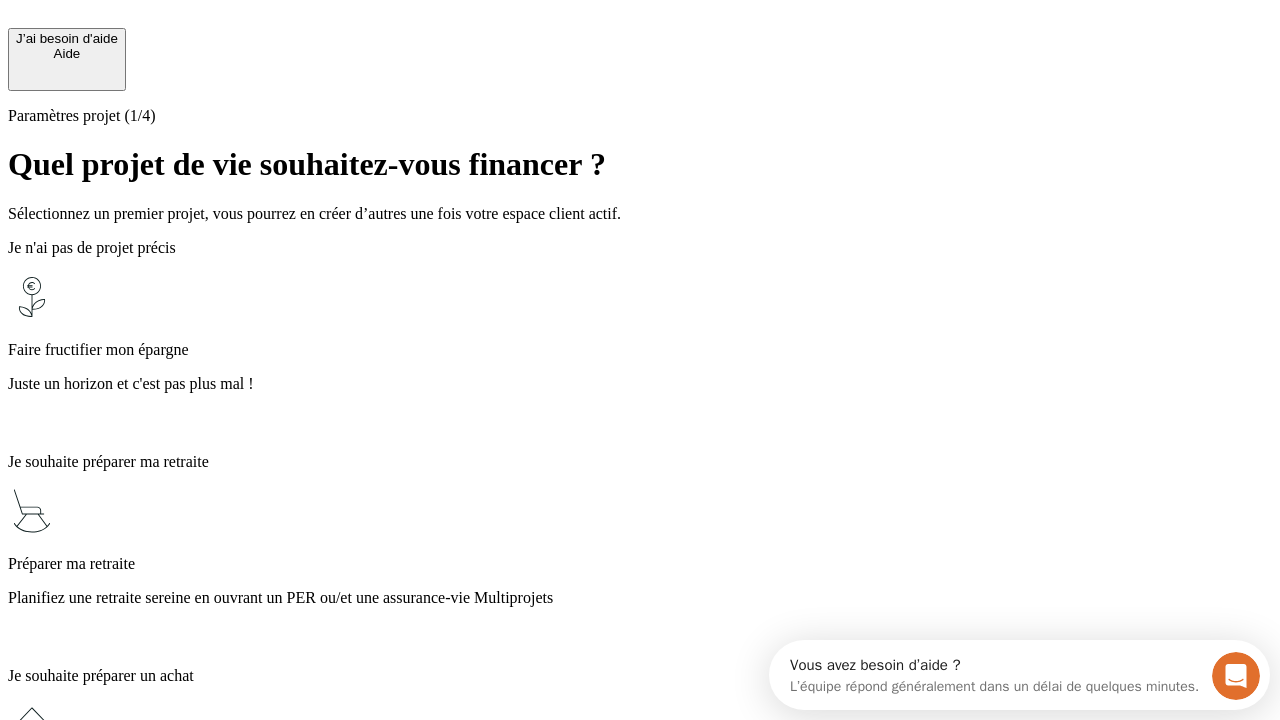 click on "Juste un horizon et c'est pas plus mal !" at bounding box center [640, 384] 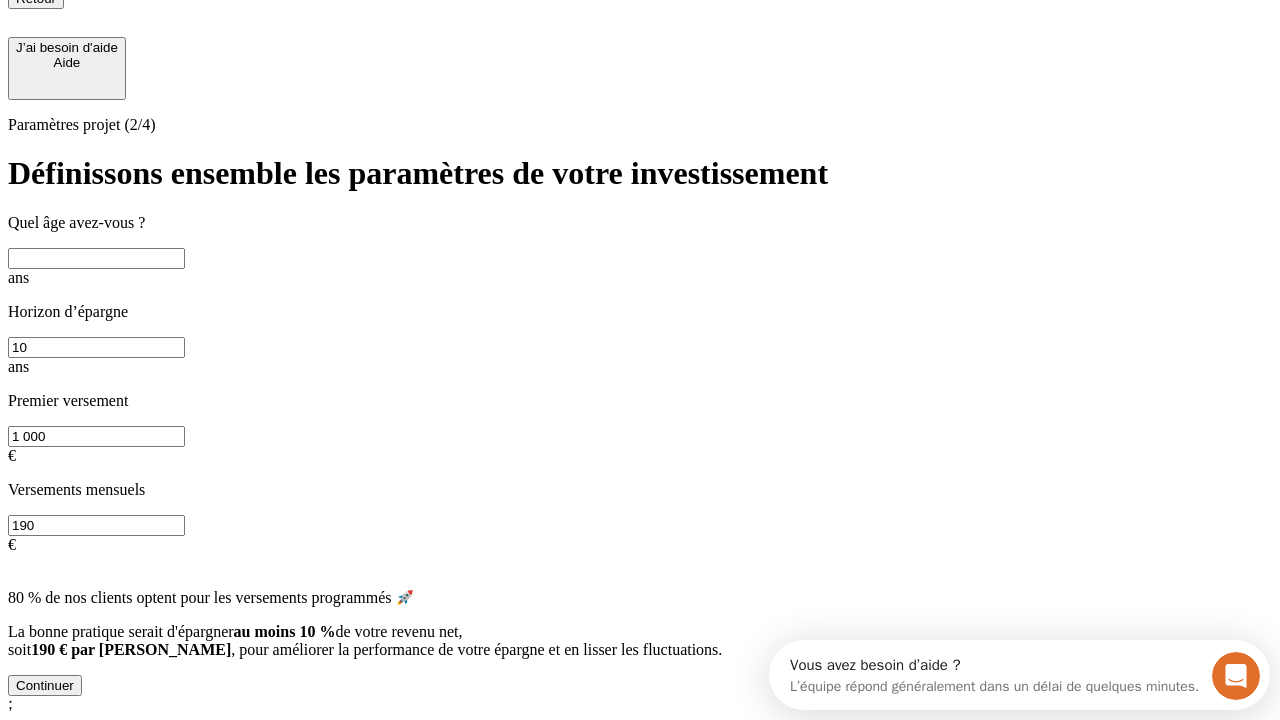 scroll, scrollTop: 30, scrollLeft: 0, axis: vertical 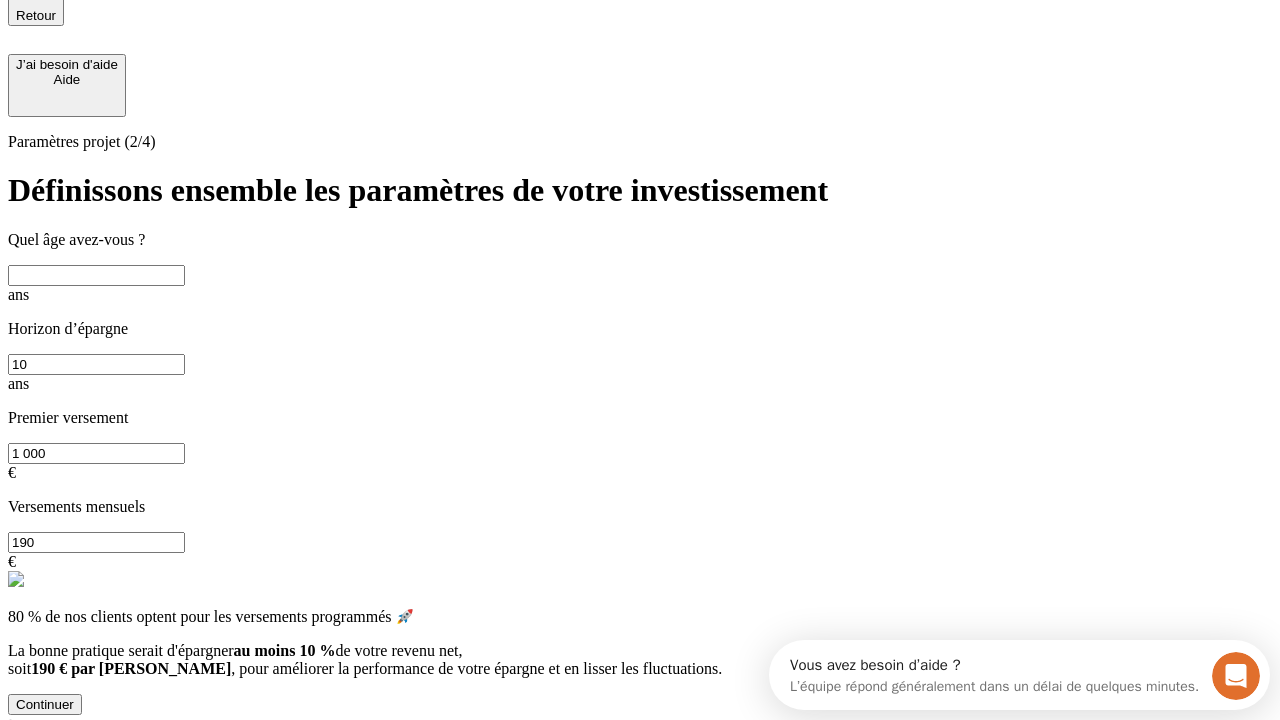 click at bounding box center (96, 275) 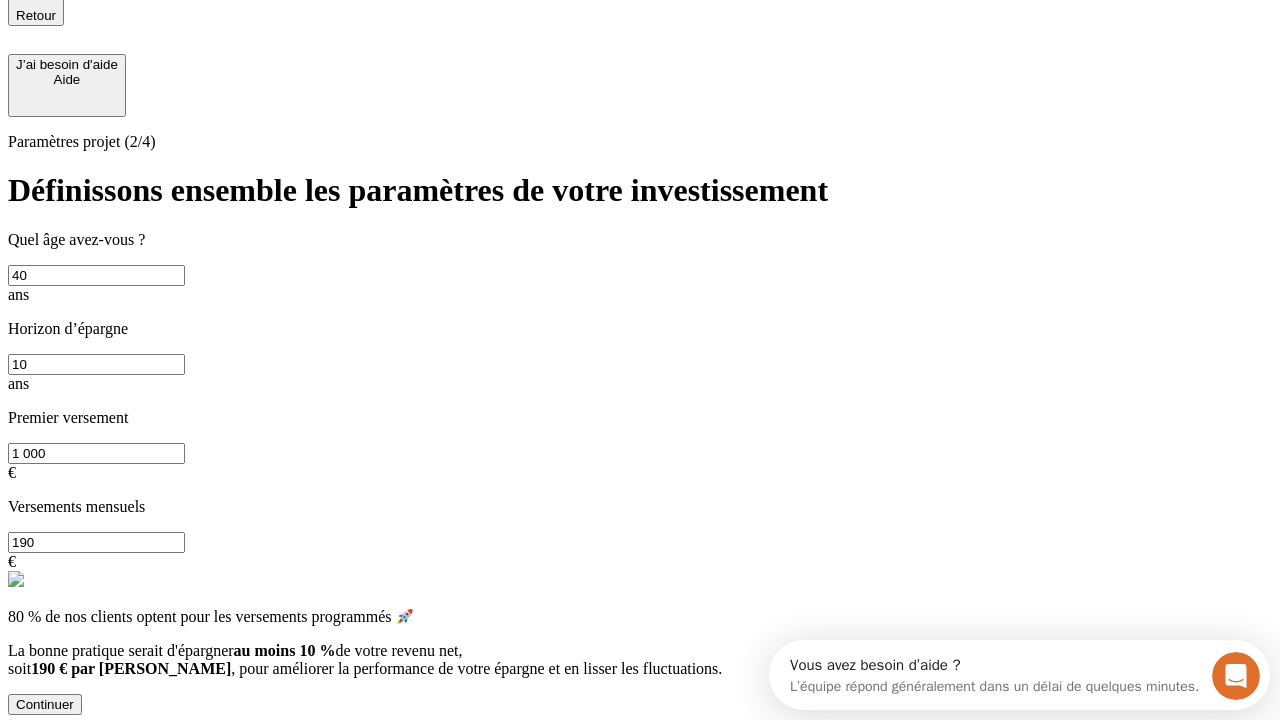 type on "40" 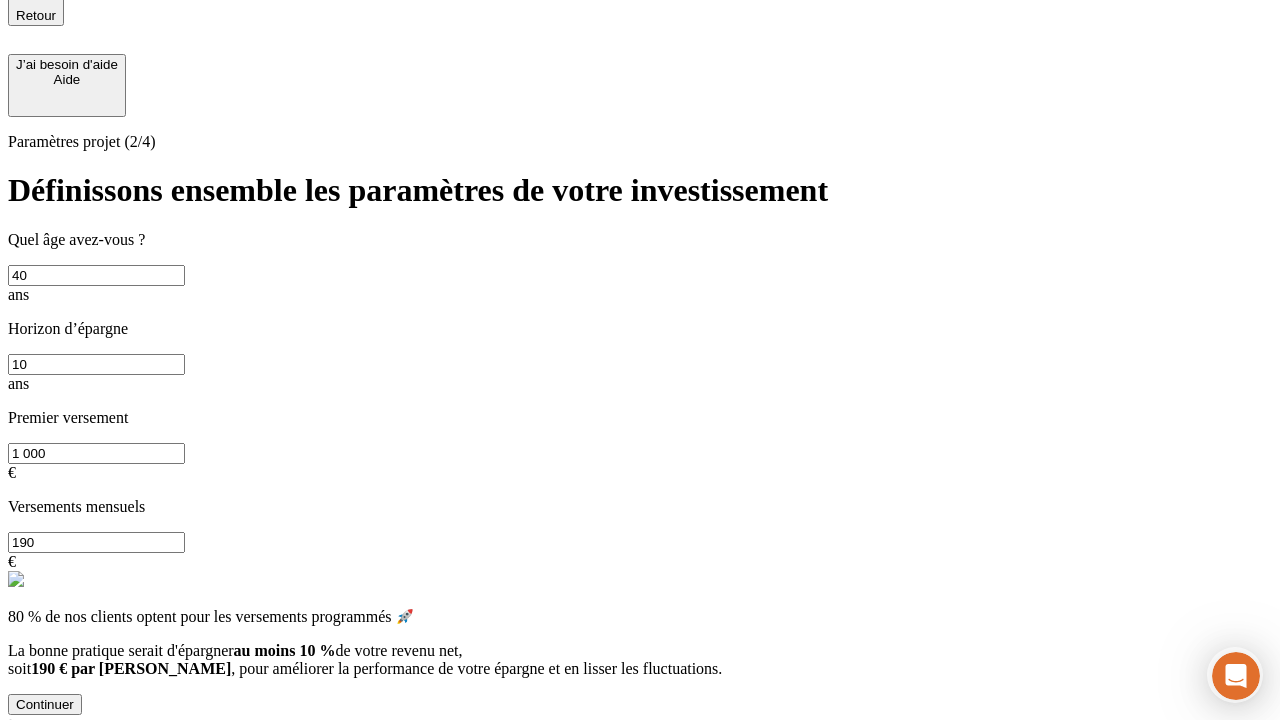 click on "1 000" at bounding box center [96, 453] 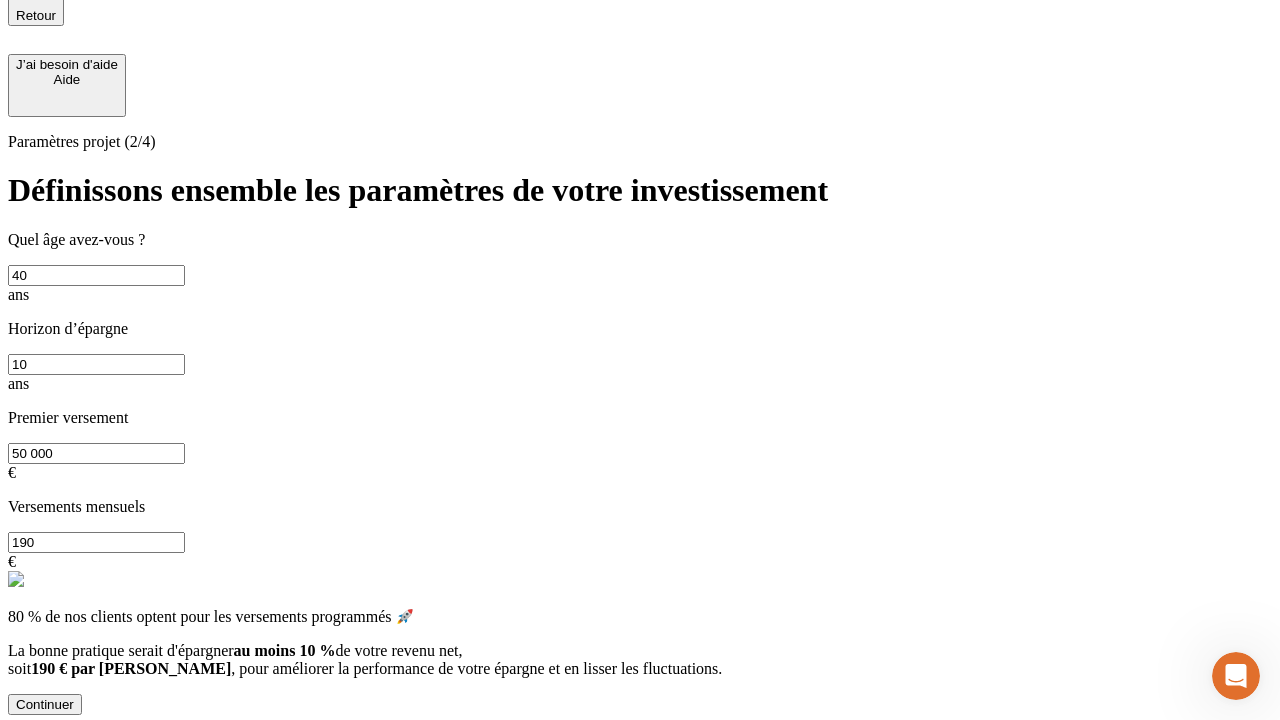 scroll, scrollTop: 0, scrollLeft: 0, axis: both 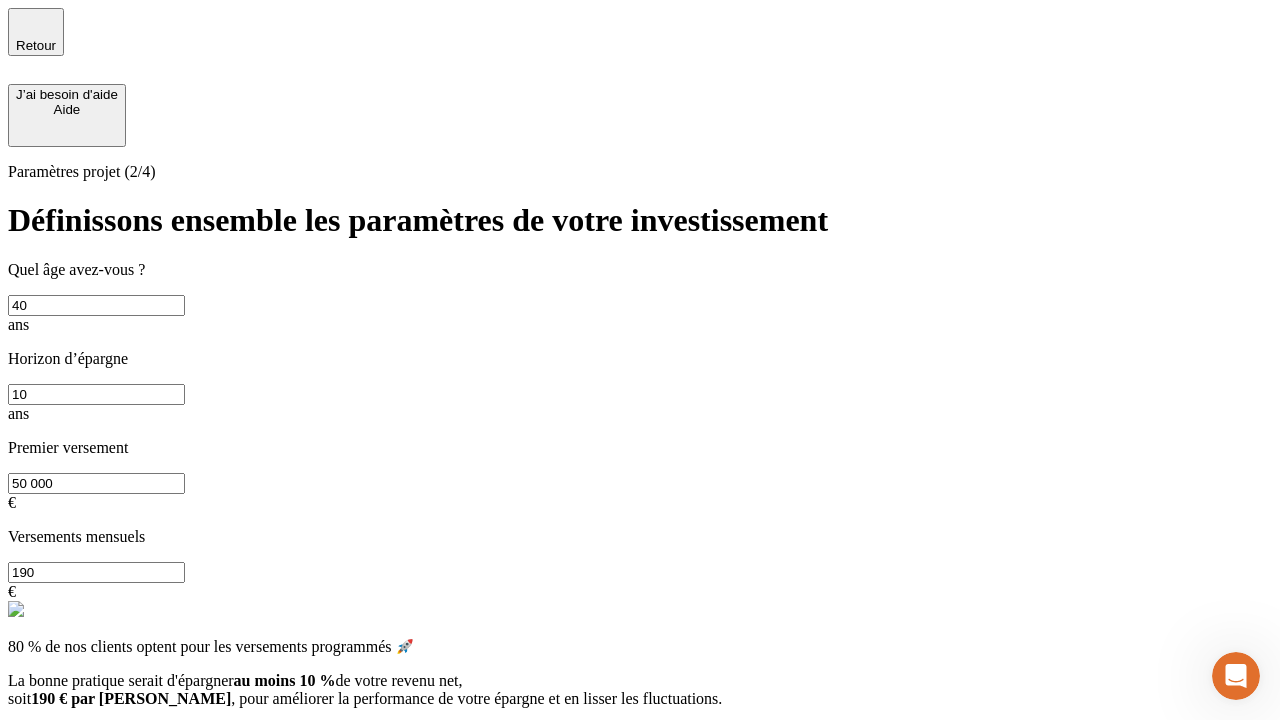 type on "50 000" 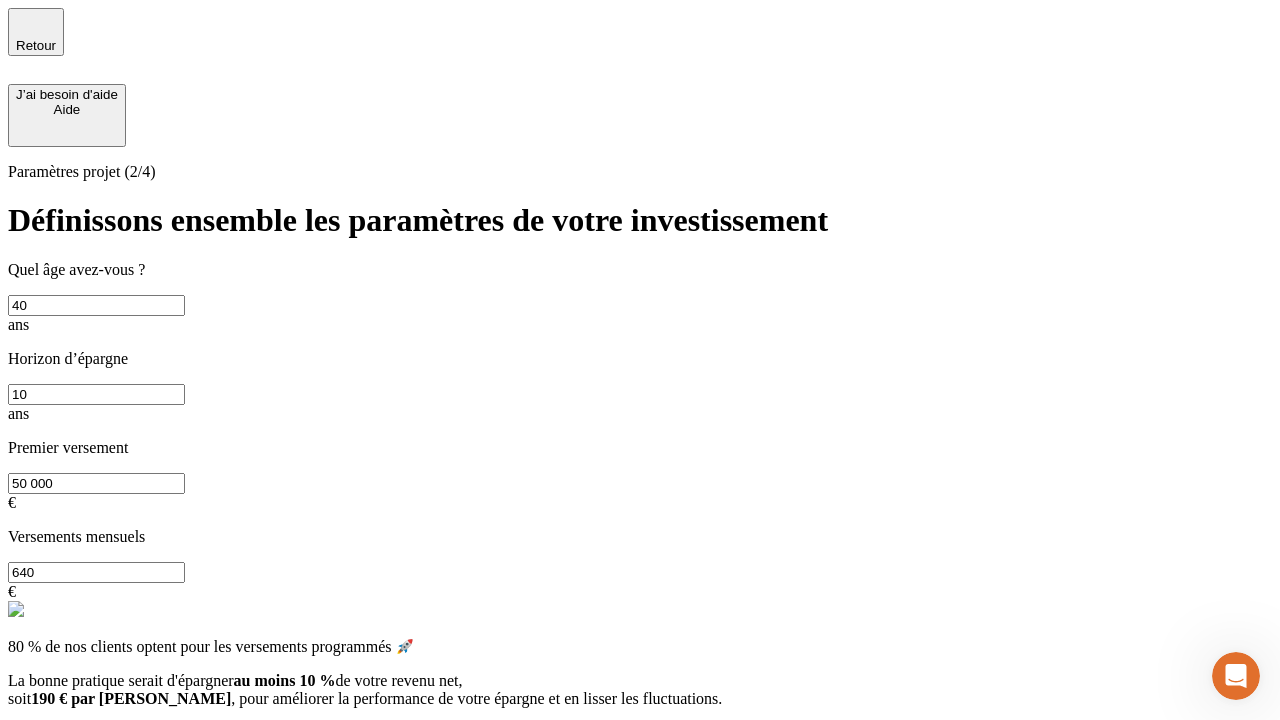 type on "640" 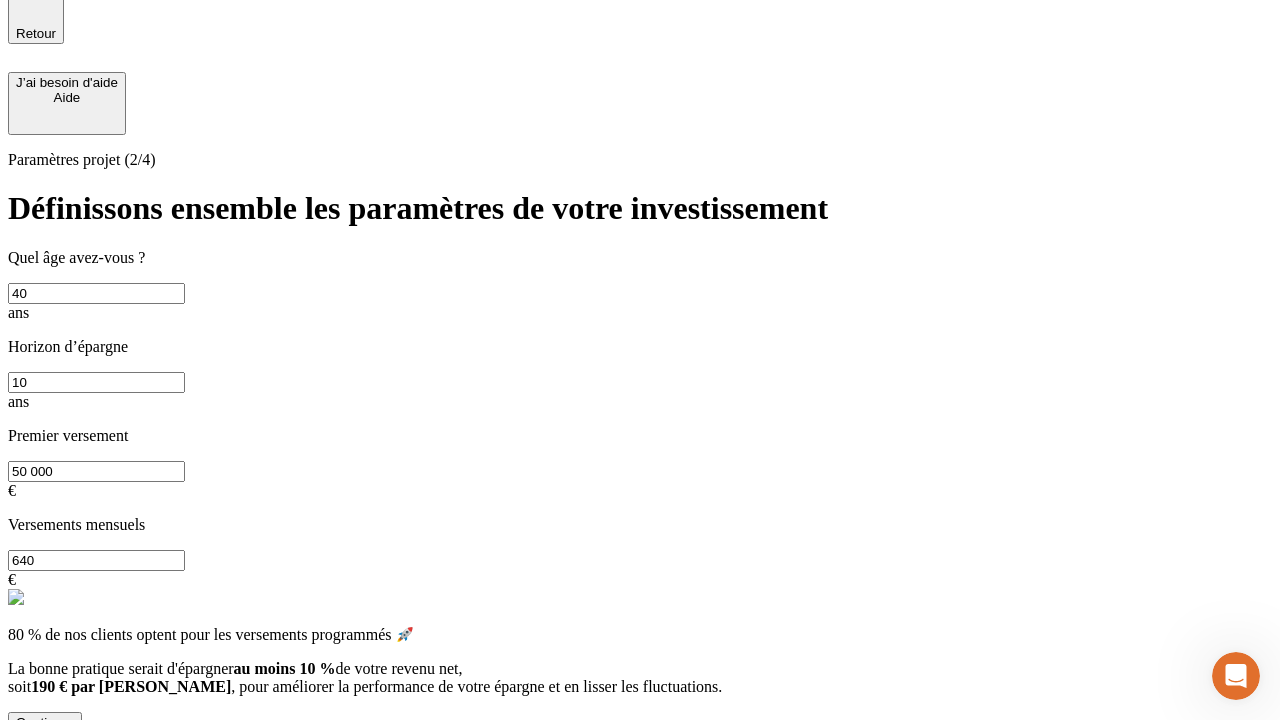scroll, scrollTop: 0, scrollLeft: 0, axis: both 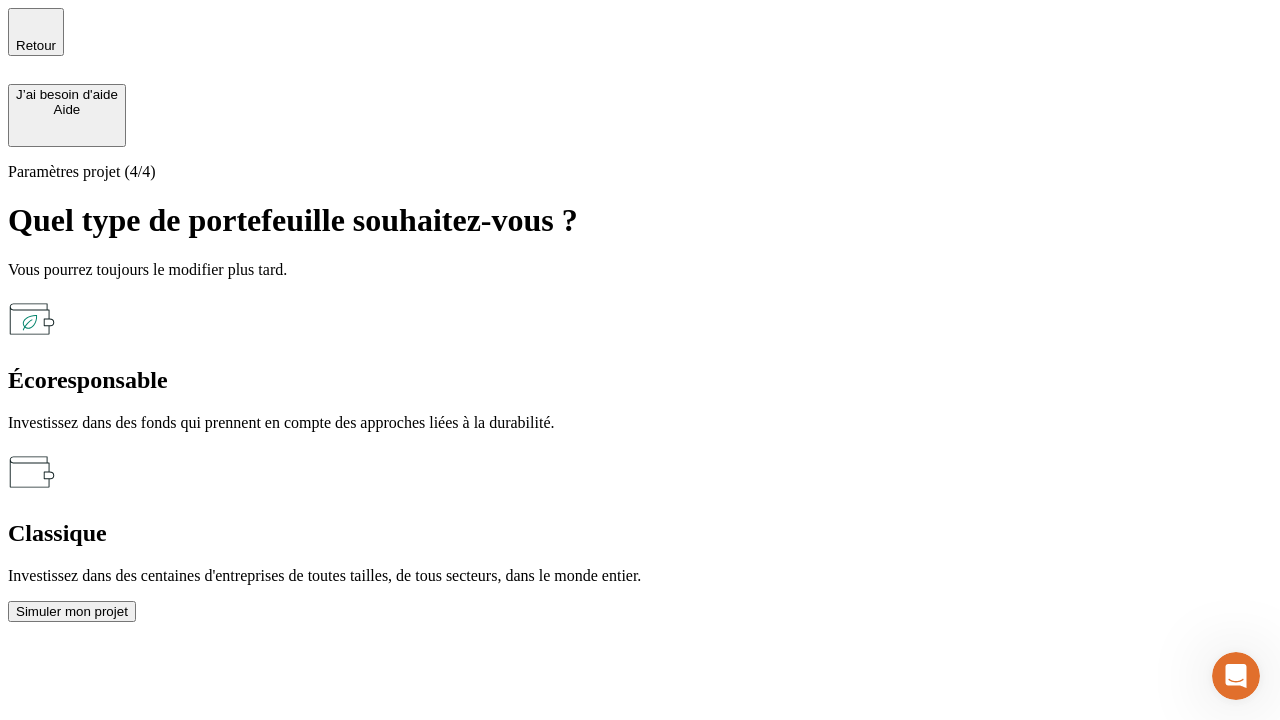 click on "Écoresponsable" at bounding box center (640, 380) 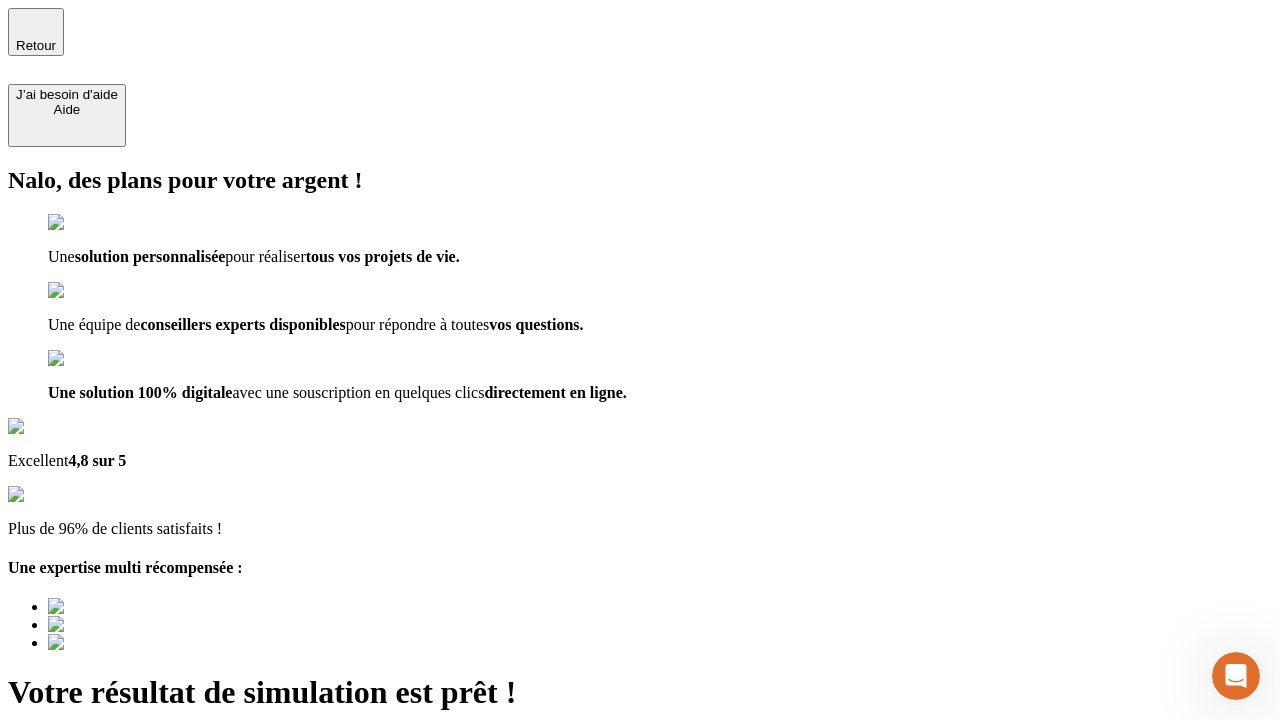 click on "Découvrir ma simulation" at bounding box center (87, 797) 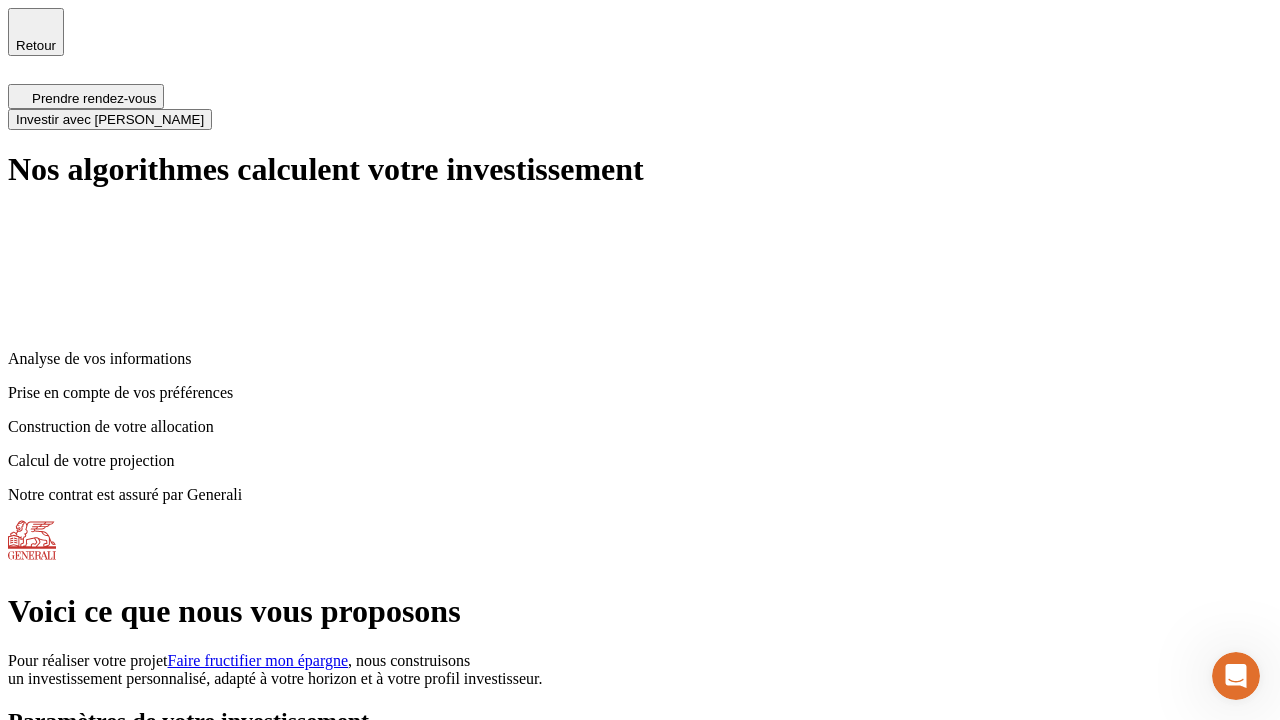 scroll, scrollTop: 8, scrollLeft: 0, axis: vertical 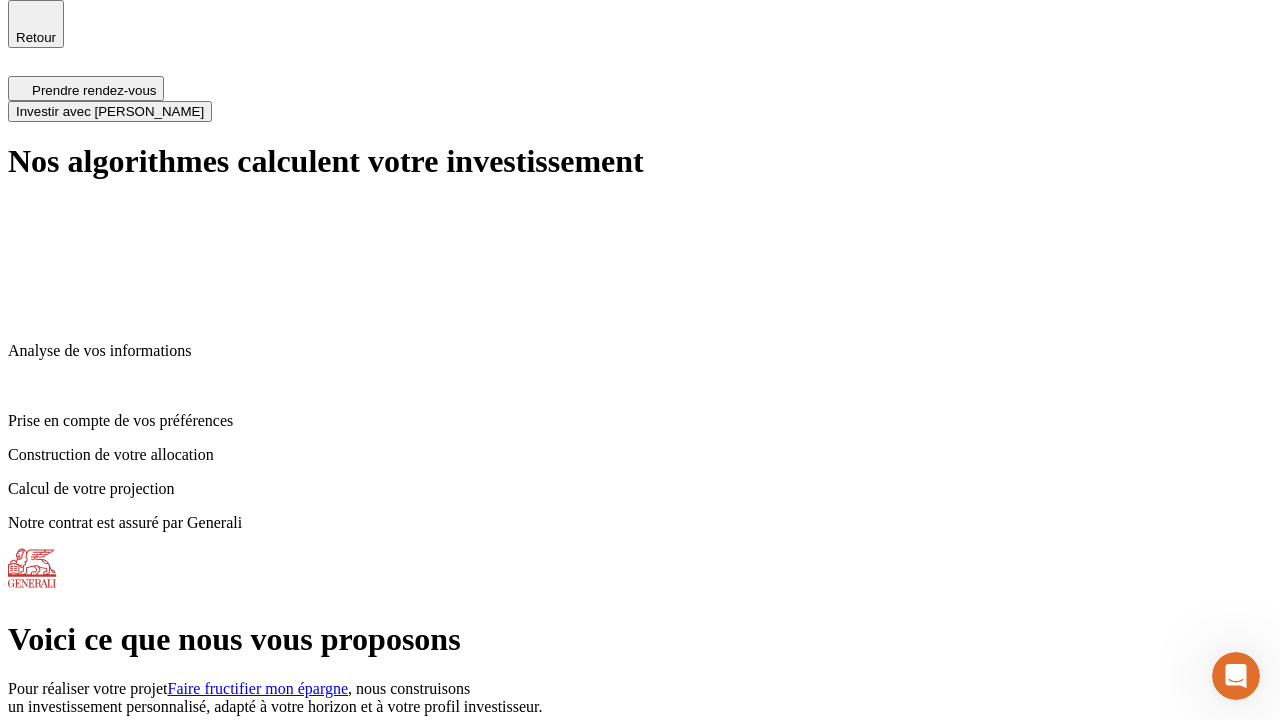 click on "Investir avec [PERSON_NAME]" at bounding box center (110, 111) 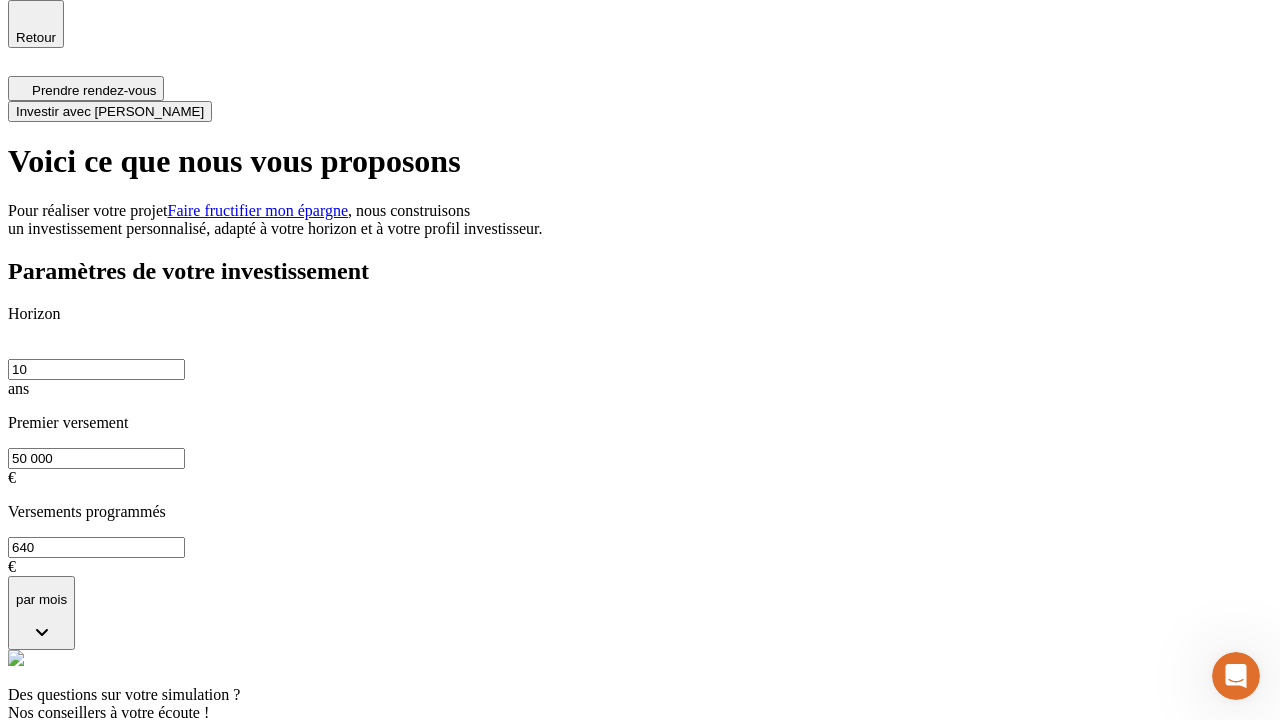 scroll, scrollTop: 0, scrollLeft: 0, axis: both 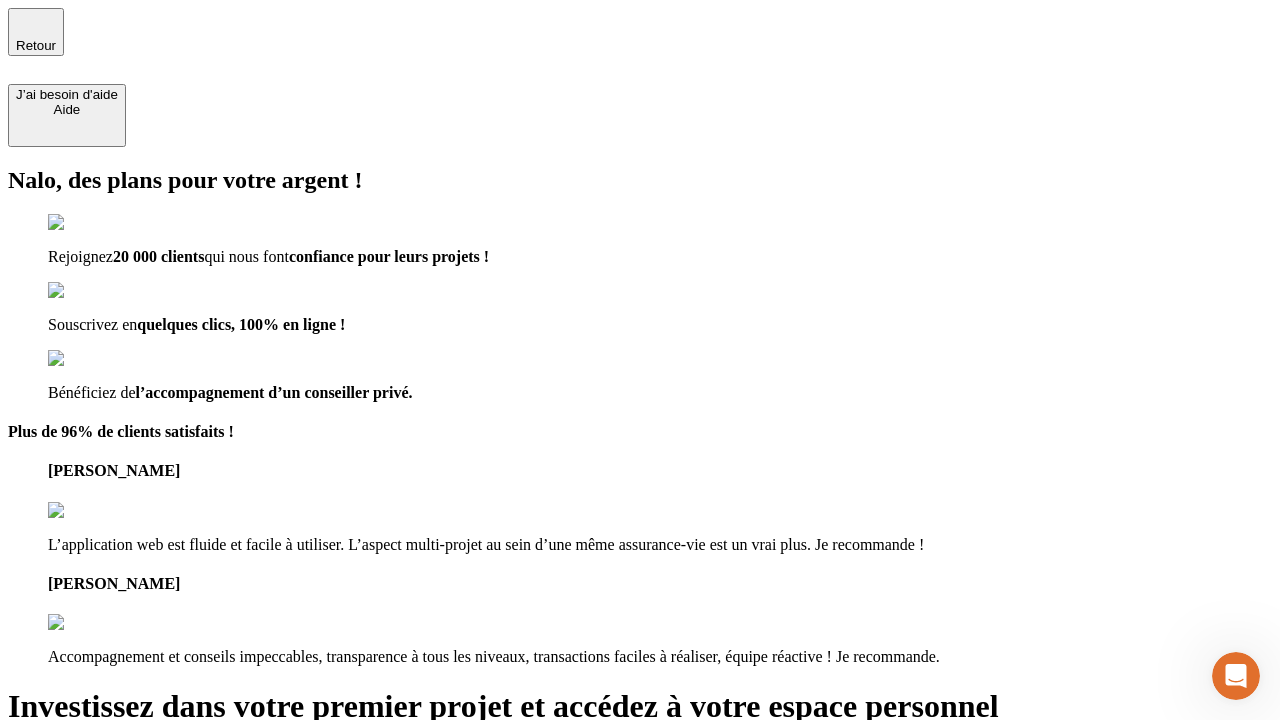 type on "[EMAIL_ADDRESS][DOMAIN_NAME]" 